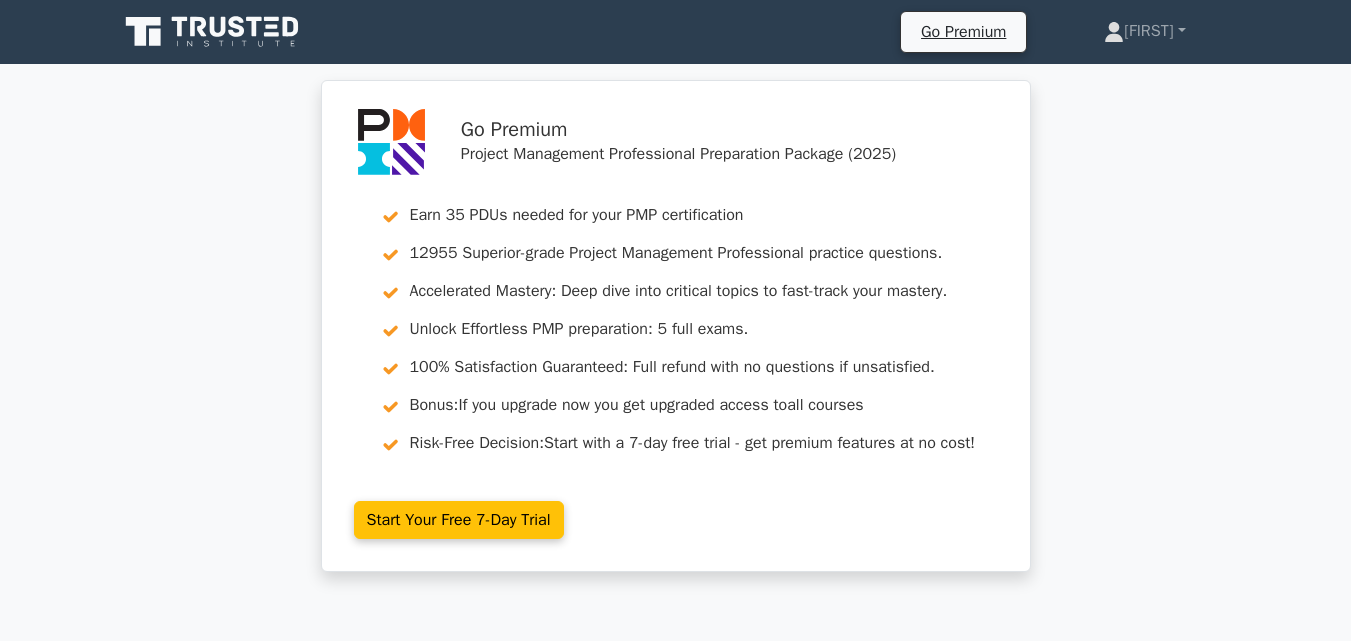 scroll, scrollTop: 500, scrollLeft: 0, axis: vertical 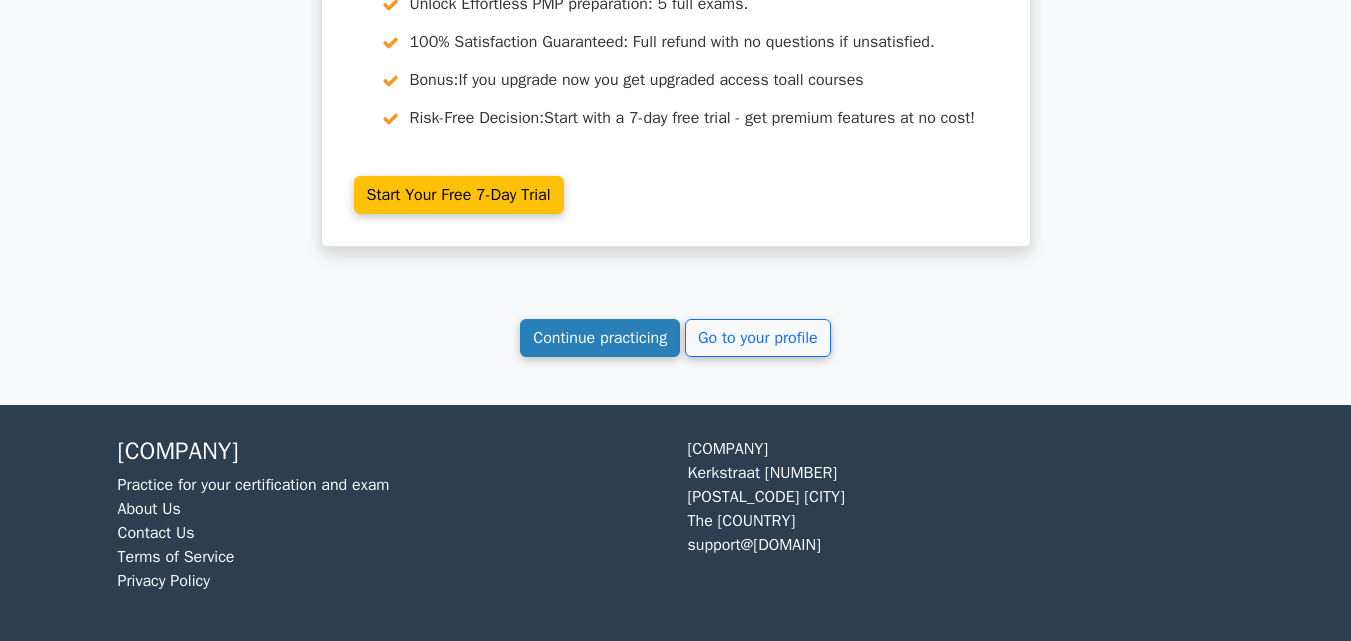click on "Continue practicing" at bounding box center (600, 338) 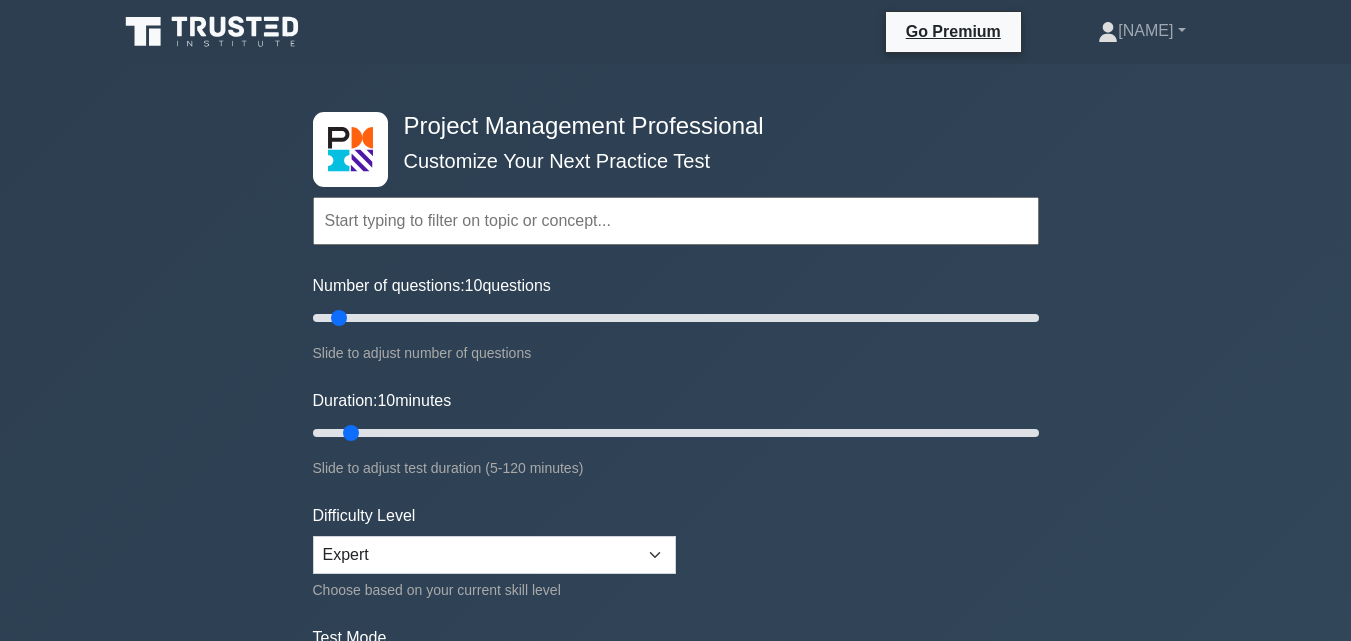 scroll, scrollTop: 200, scrollLeft: 0, axis: vertical 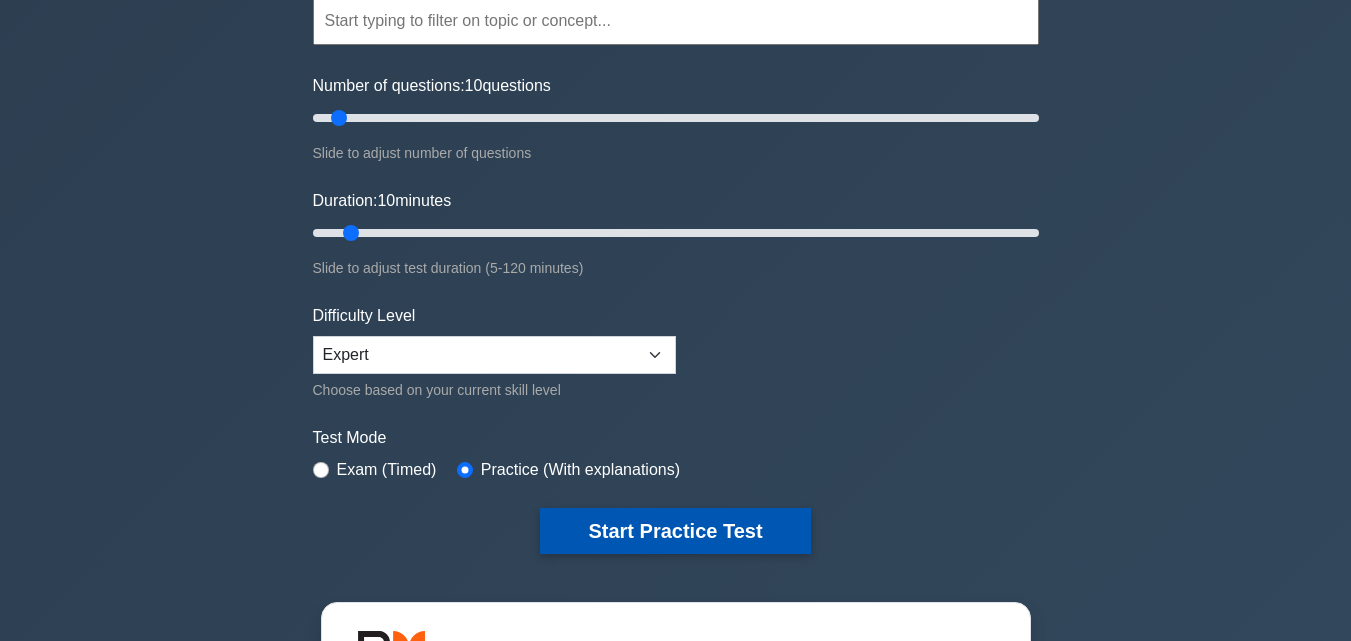 click on "Start Practice Test" at bounding box center [675, 531] 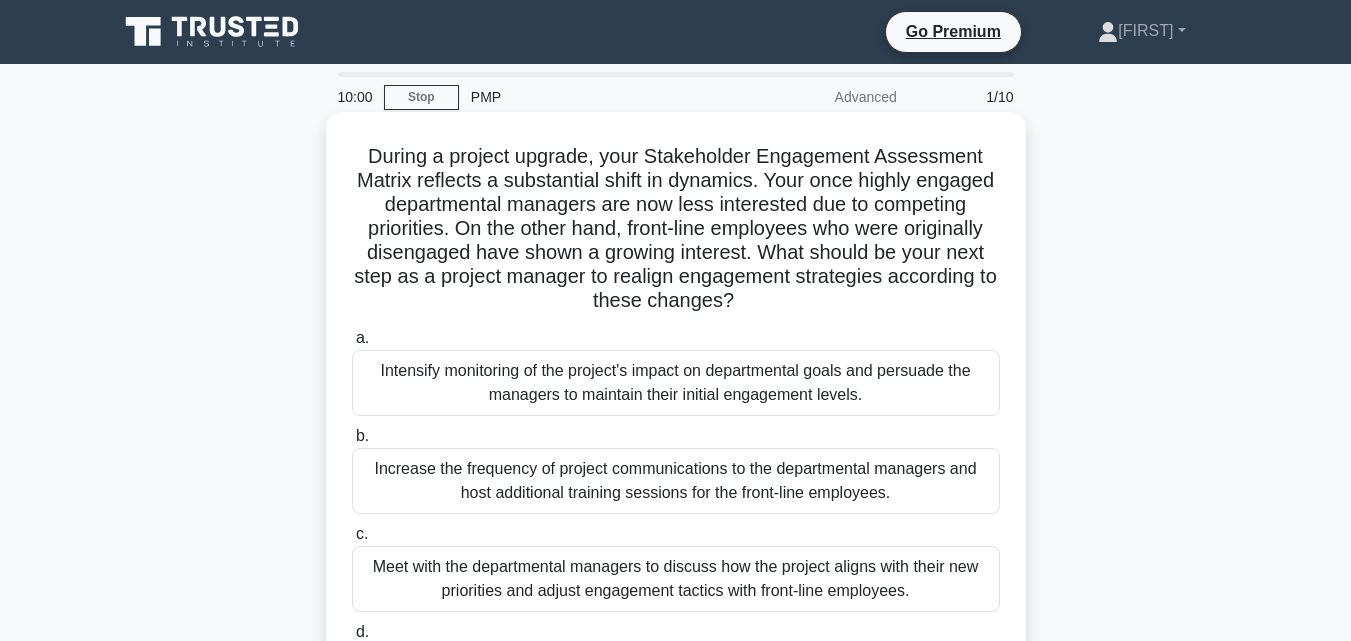 scroll, scrollTop: 0, scrollLeft: 0, axis: both 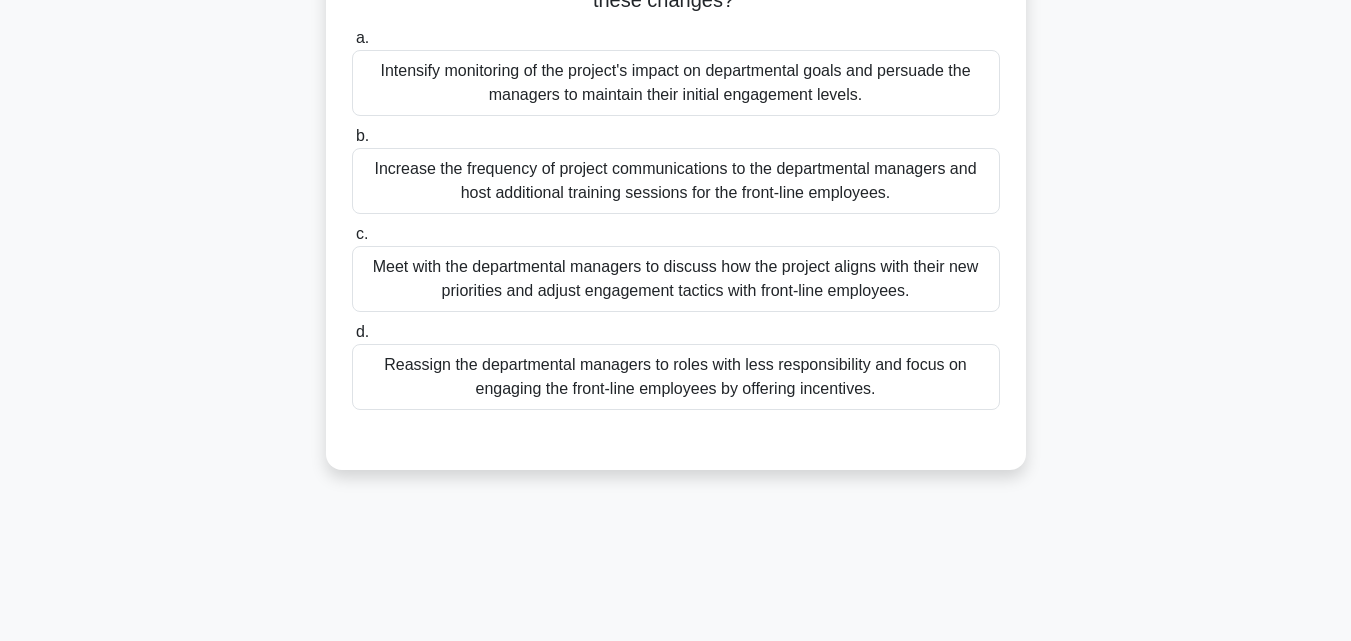 click on "Intensify monitoring of the project's impact on departmental goals and persuade the managers to maintain their initial engagement levels." at bounding box center [676, 83] 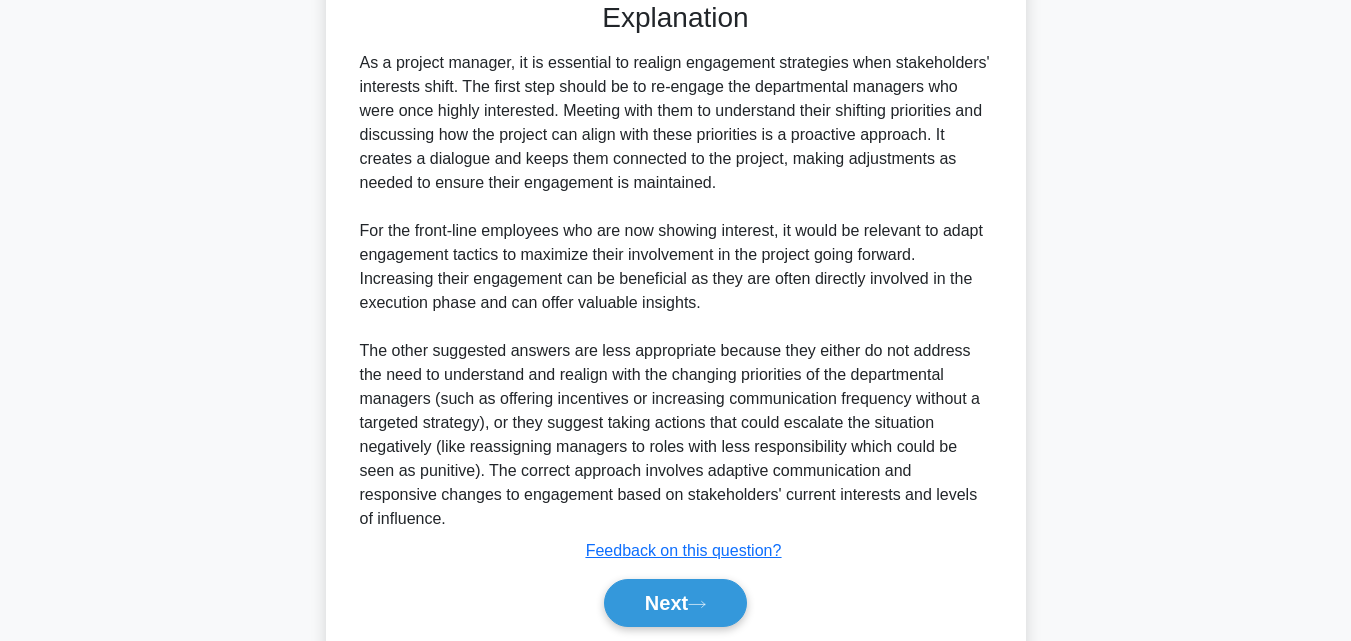 scroll, scrollTop: 787, scrollLeft: 0, axis: vertical 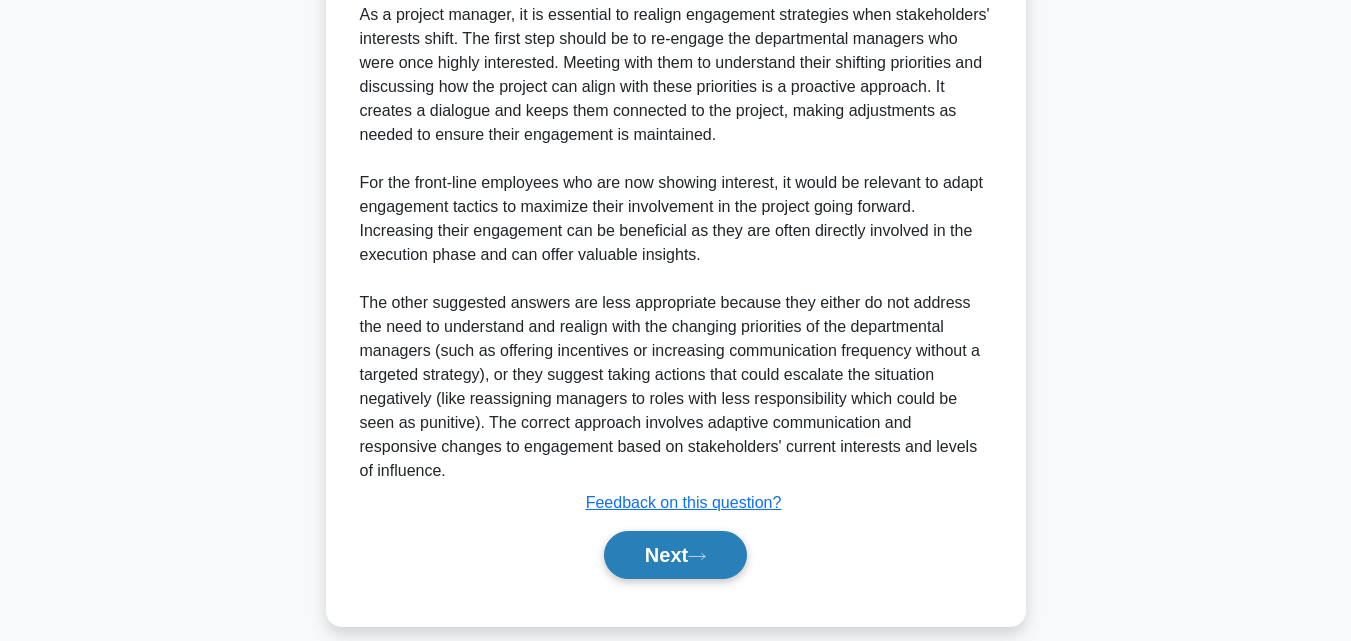click on "Next" at bounding box center [675, 555] 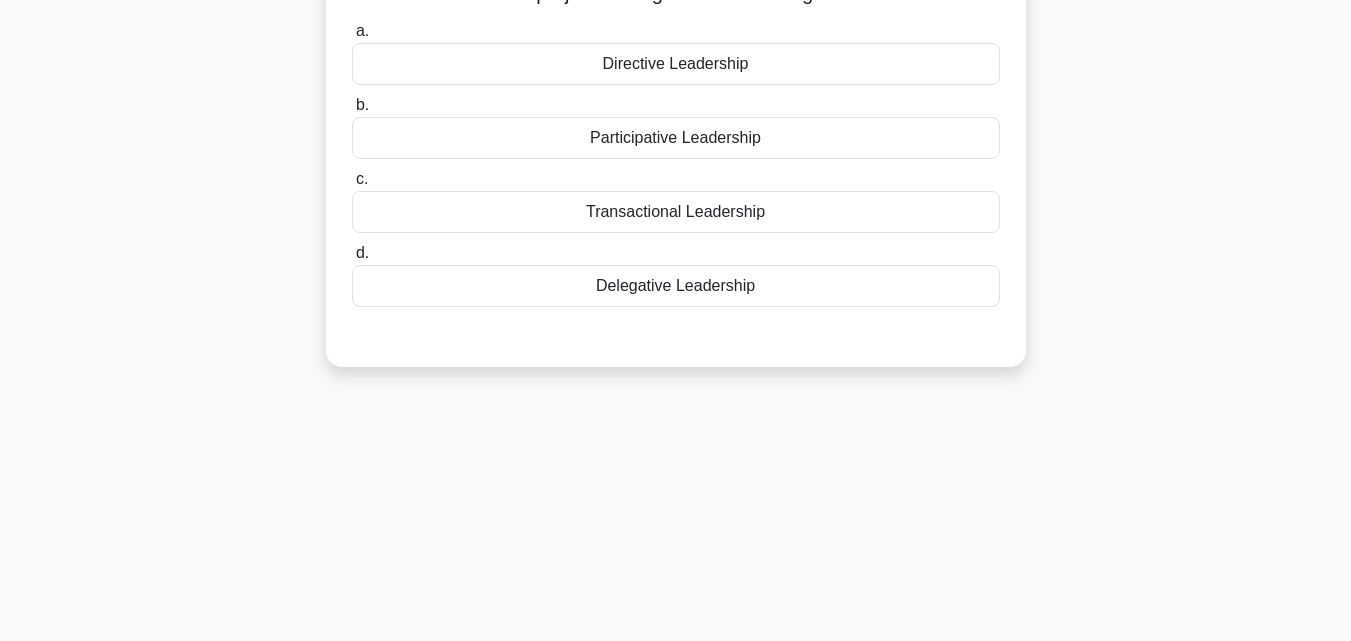 scroll, scrollTop: 39, scrollLeft: 0, axis: vertical 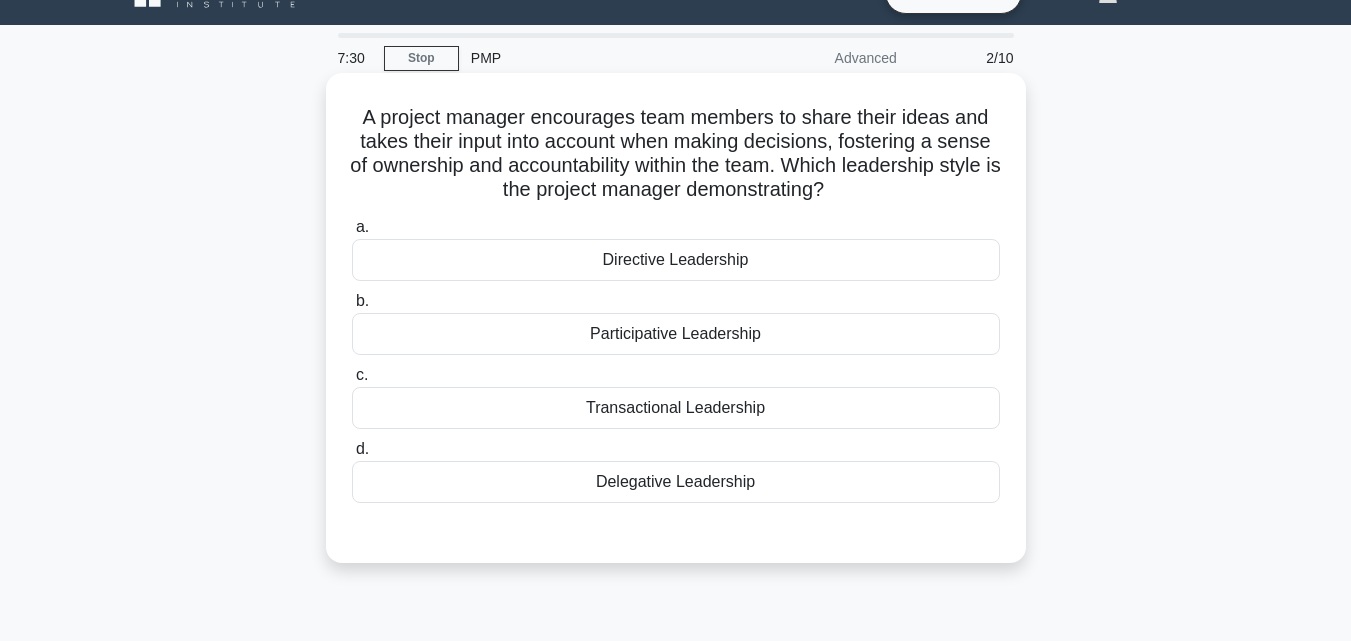 click on "Participative Leadership" at bounding box center [676, 334] 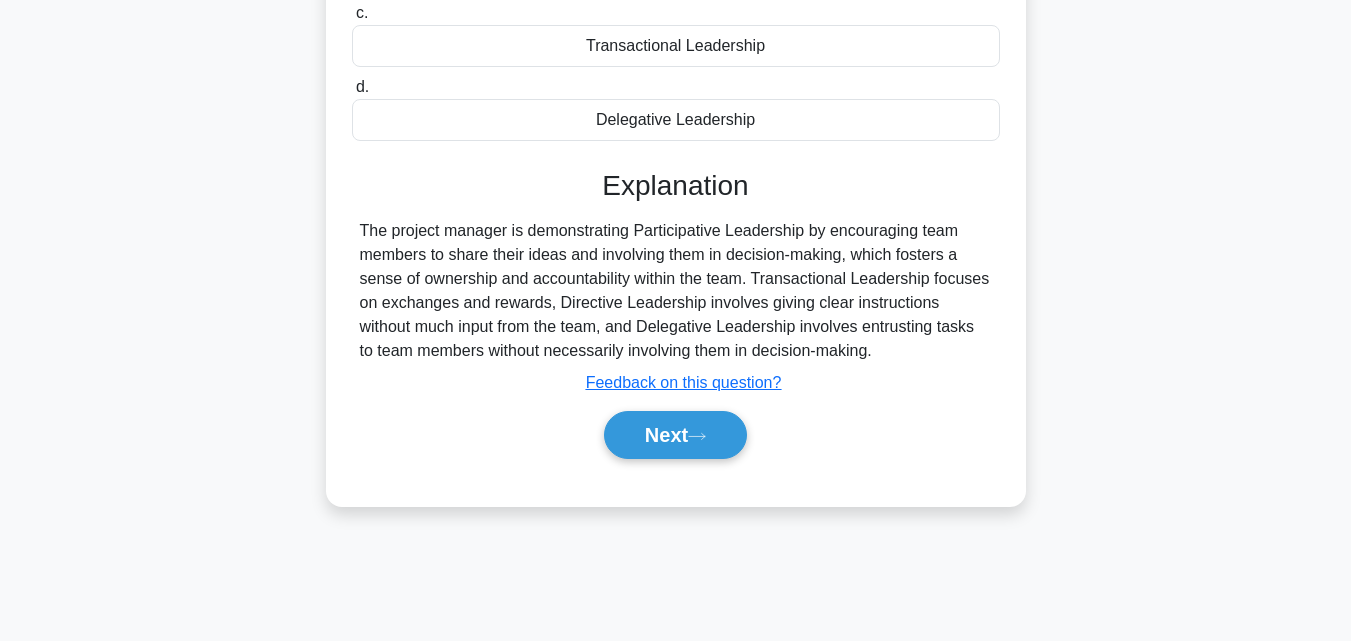 scroll, scrollTop: 439, scrollLeft: 0, axis: vertical 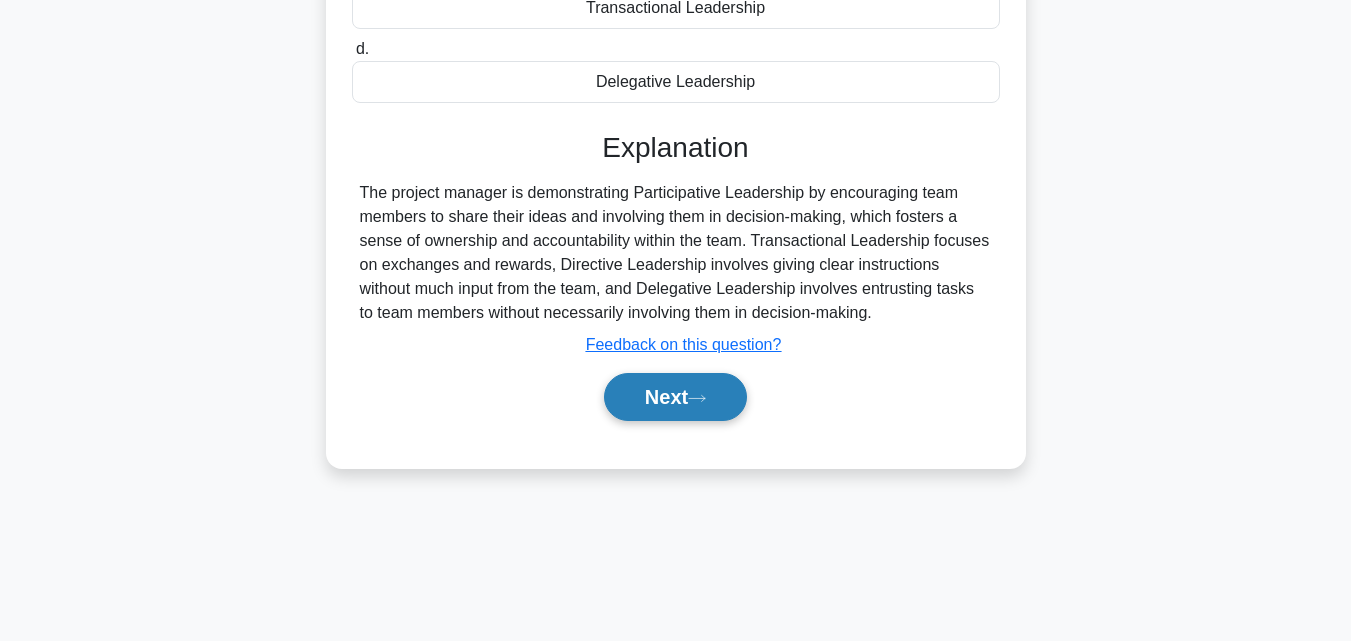 click at bounding box center (697, 398) 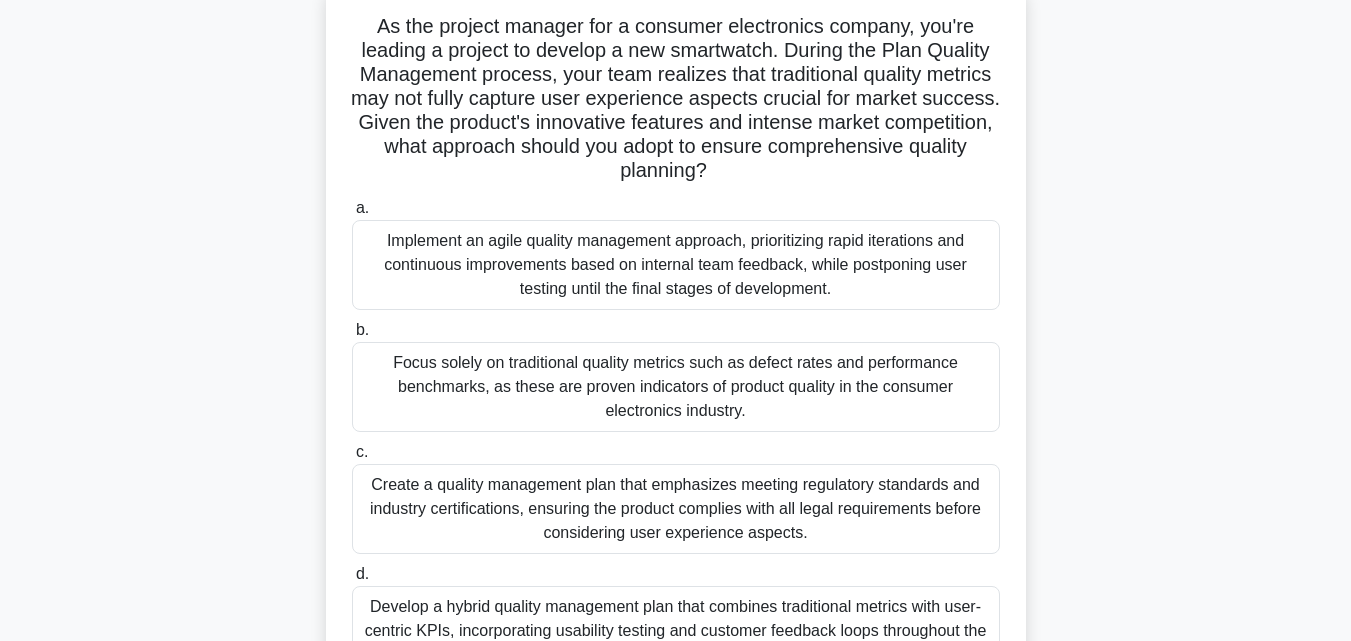 scroll, scrollTop: 239, scrollLeft: 0, axis: vertical 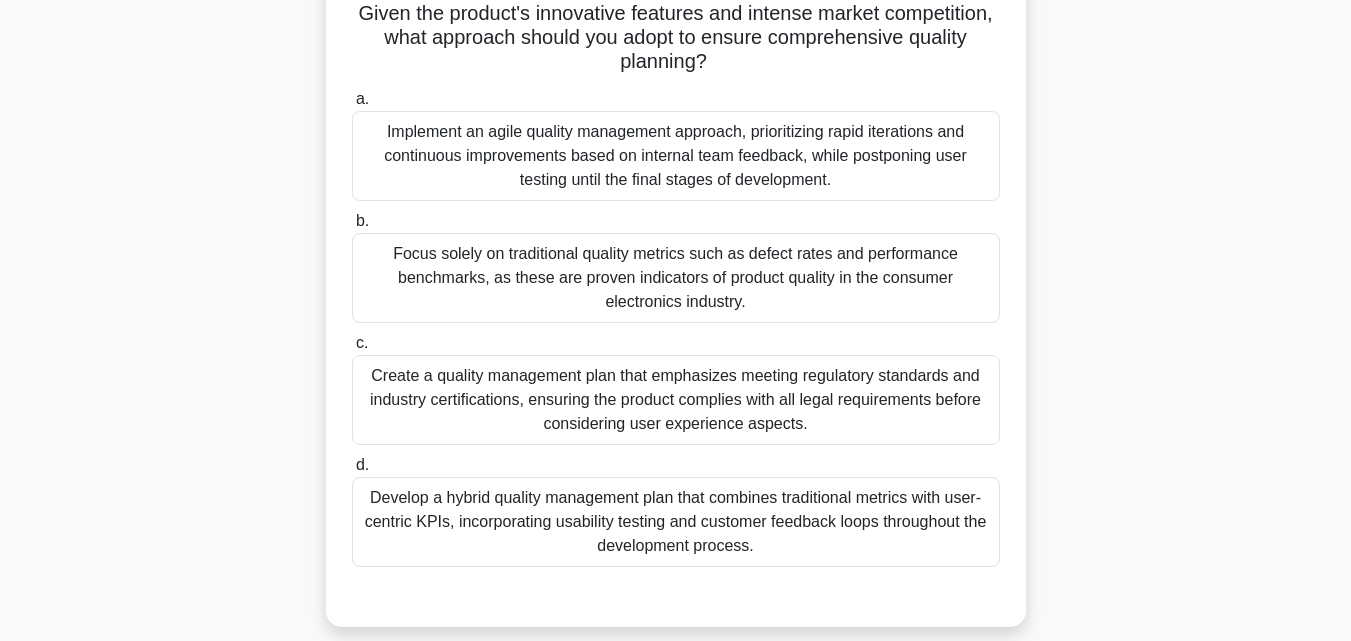 click on "Develop a hybrid quality management plan that combines traditional metrics with user-centric KPIs, incorporating usability testing and customer feedback loops throughout the development process." at bounding box center [676, 522] 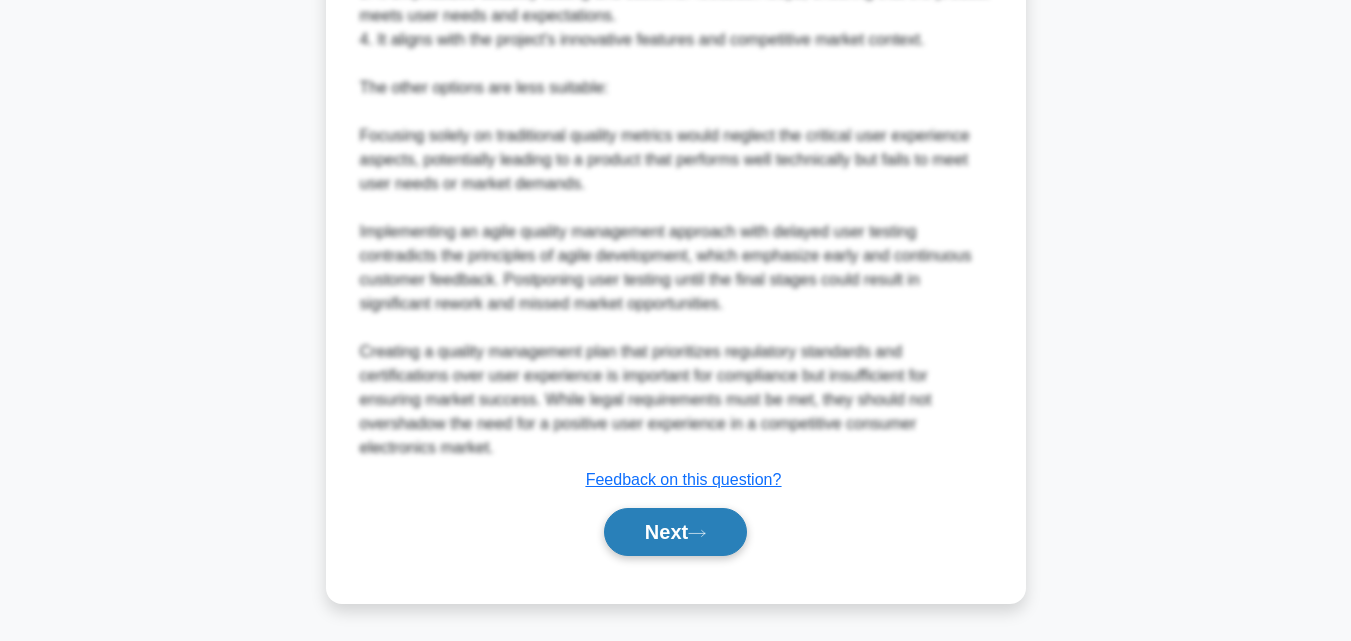 click on "Next" at bounding box center [675, 532] 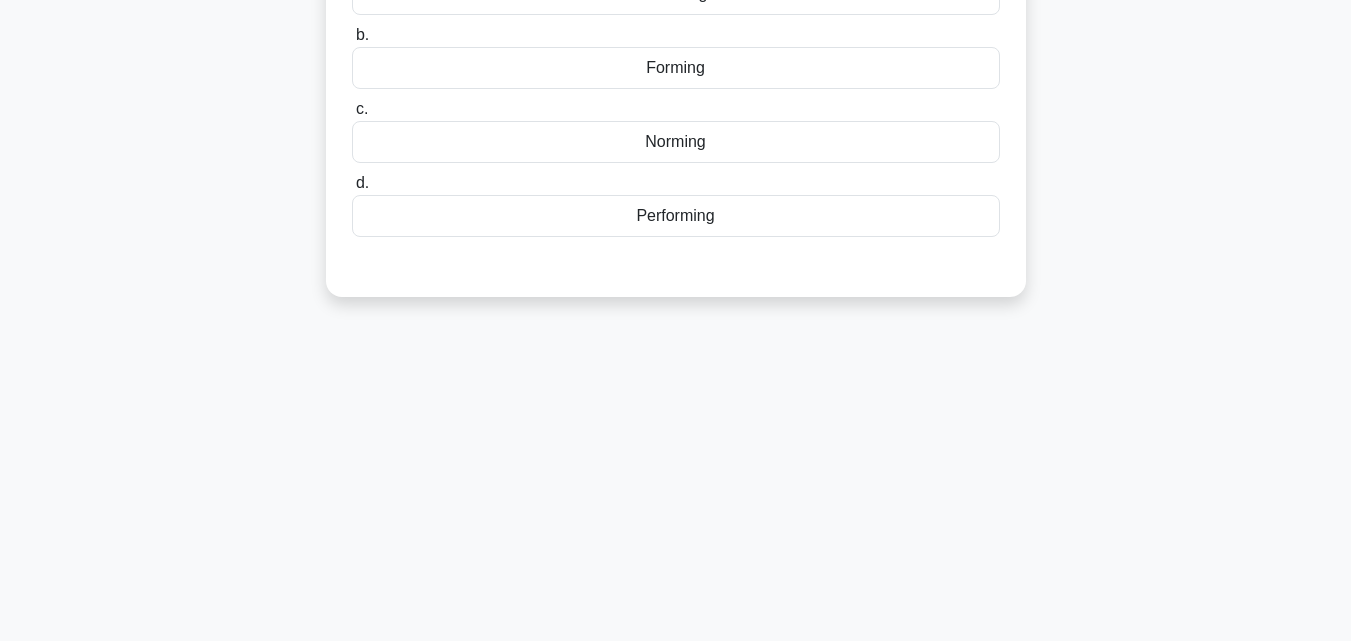 scroll, scrollTop: 0, scrollLeft: 0, axis: both 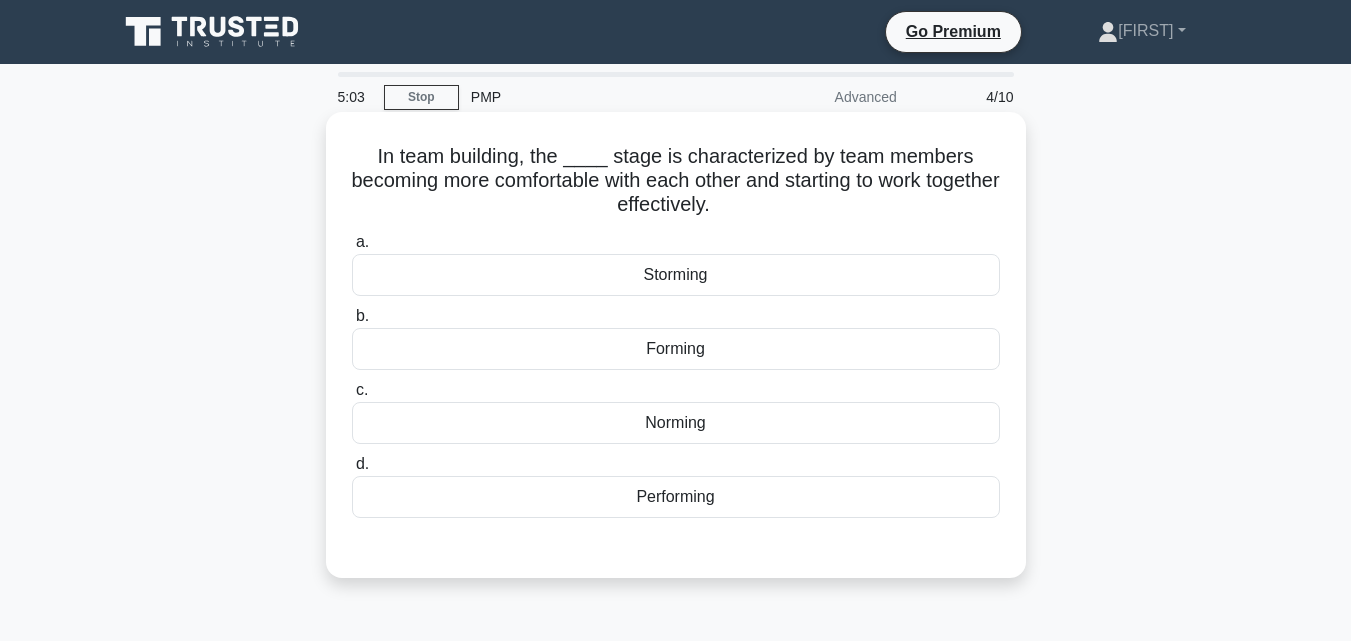 click on "Forming" at bounding box center [676, 349] 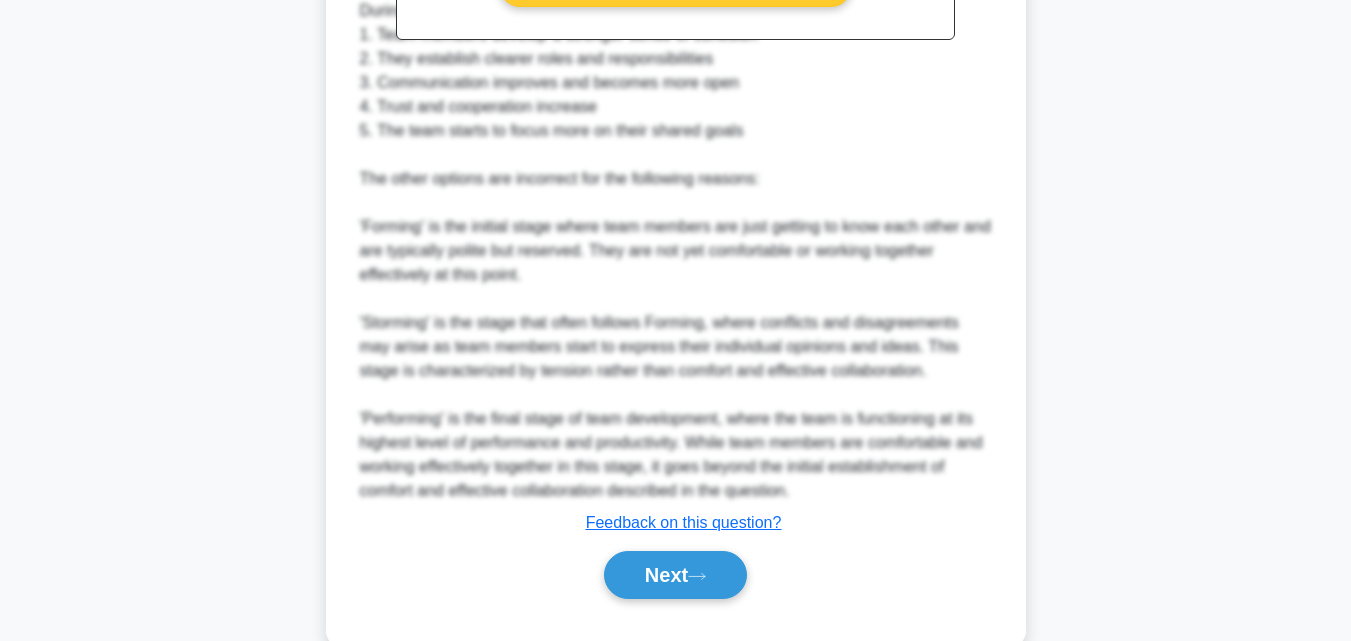scroll, scrollTop: 800, scrollLeft: 0, axis: vertical 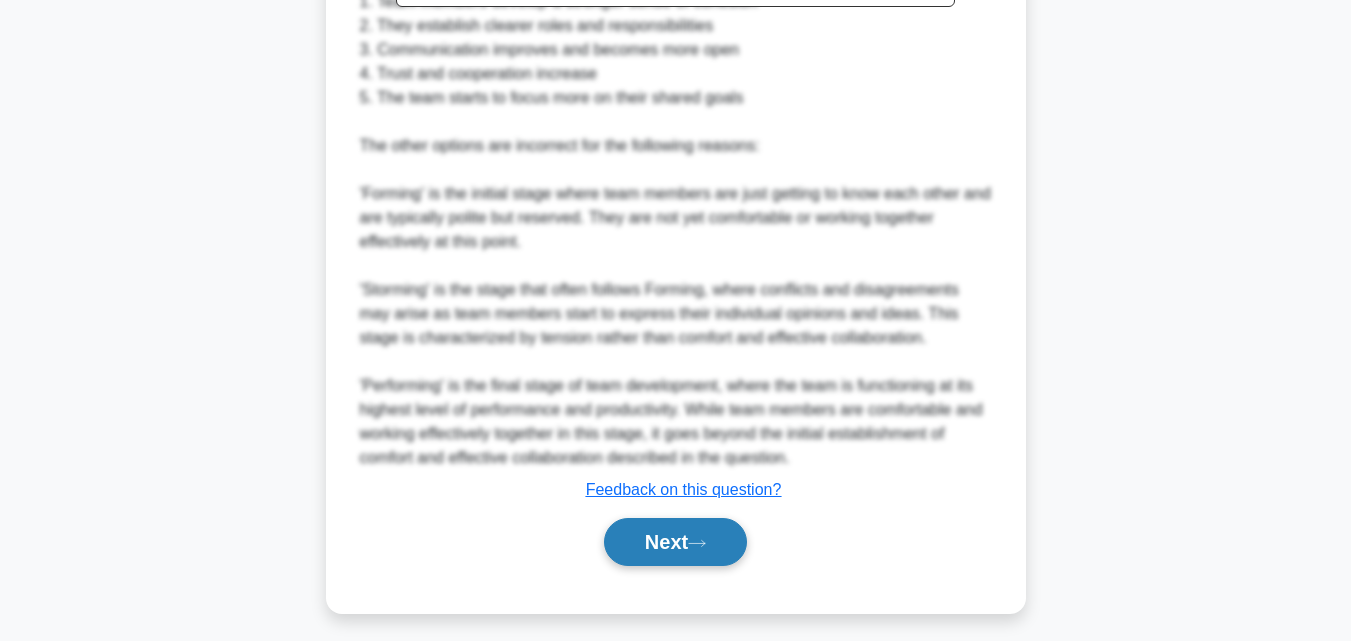 click at bounding box center [697, 543] 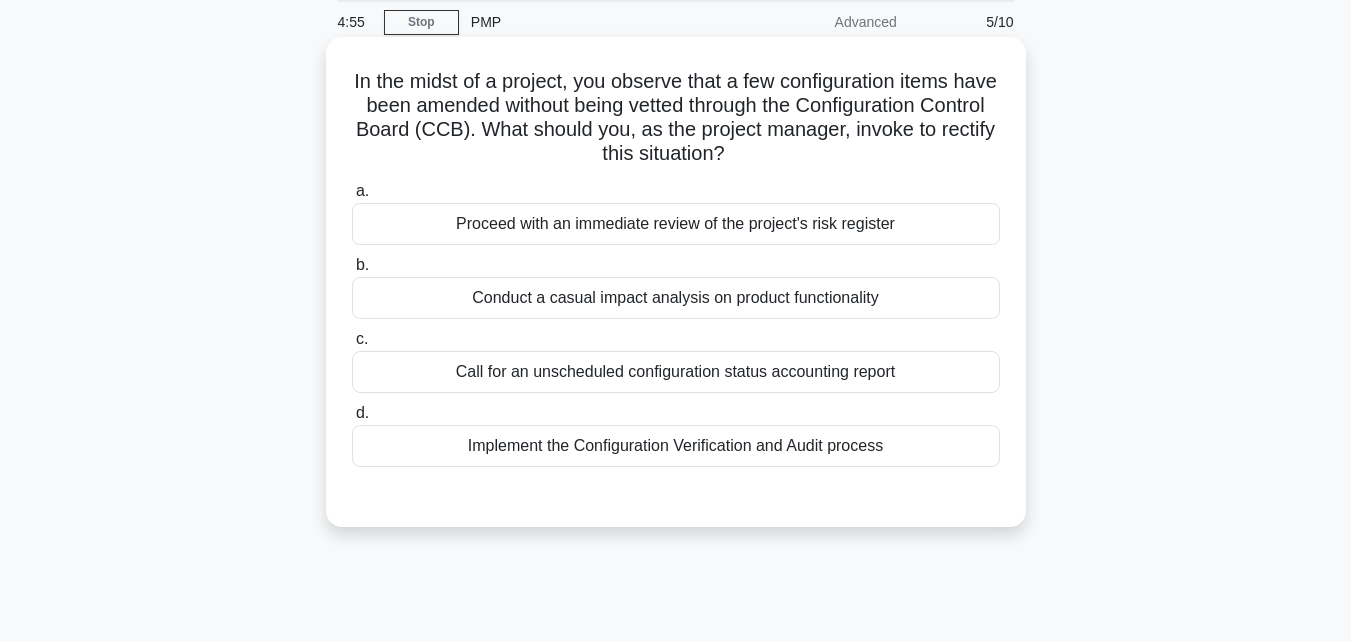 scroll, scrollTop: 0, scrollLeft: 0, axis: both 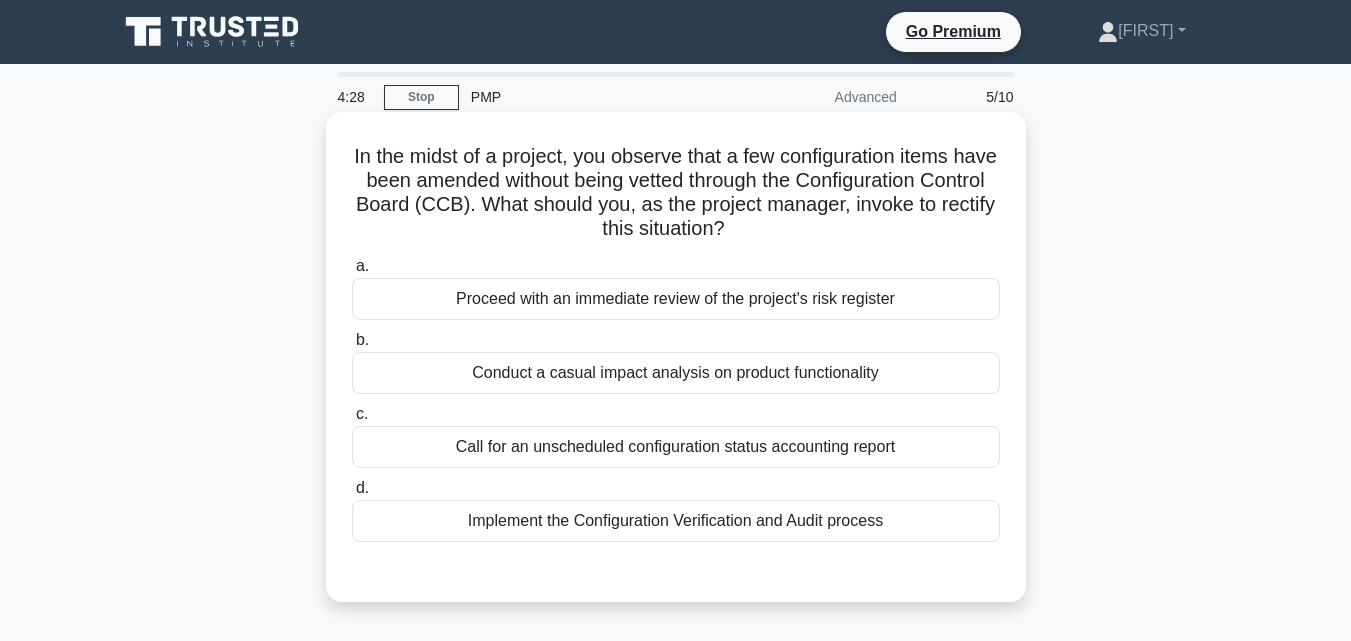click on "Proceed with an immediate review of the project's risk register" at bounding box center (676, 299) 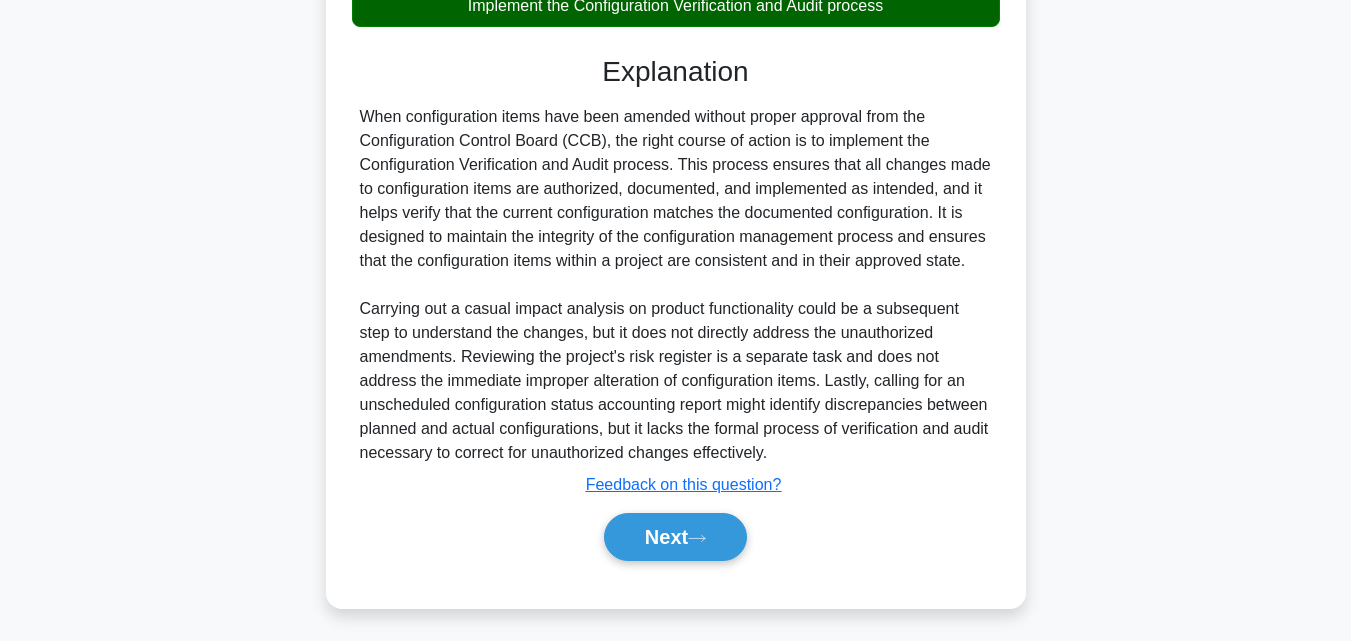 scroll, scrollTop: 523, scrollLeft: 0, axis: vertical 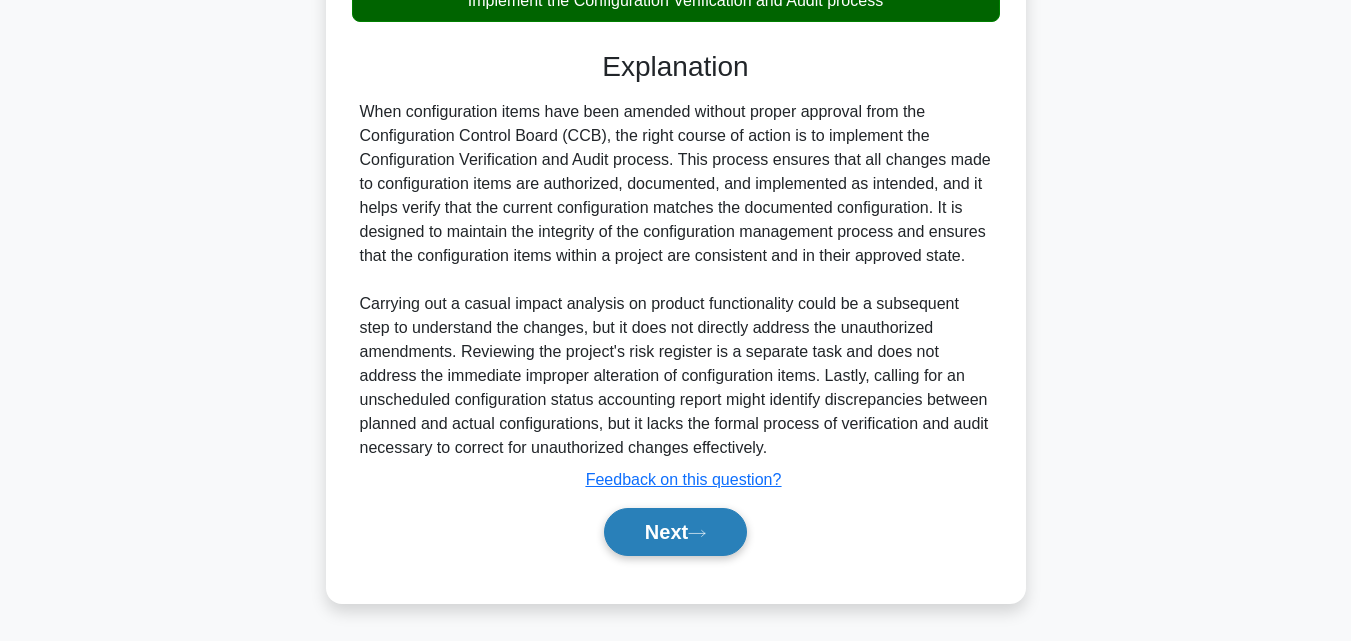 click on "Next" at bounding box center [675, 532] 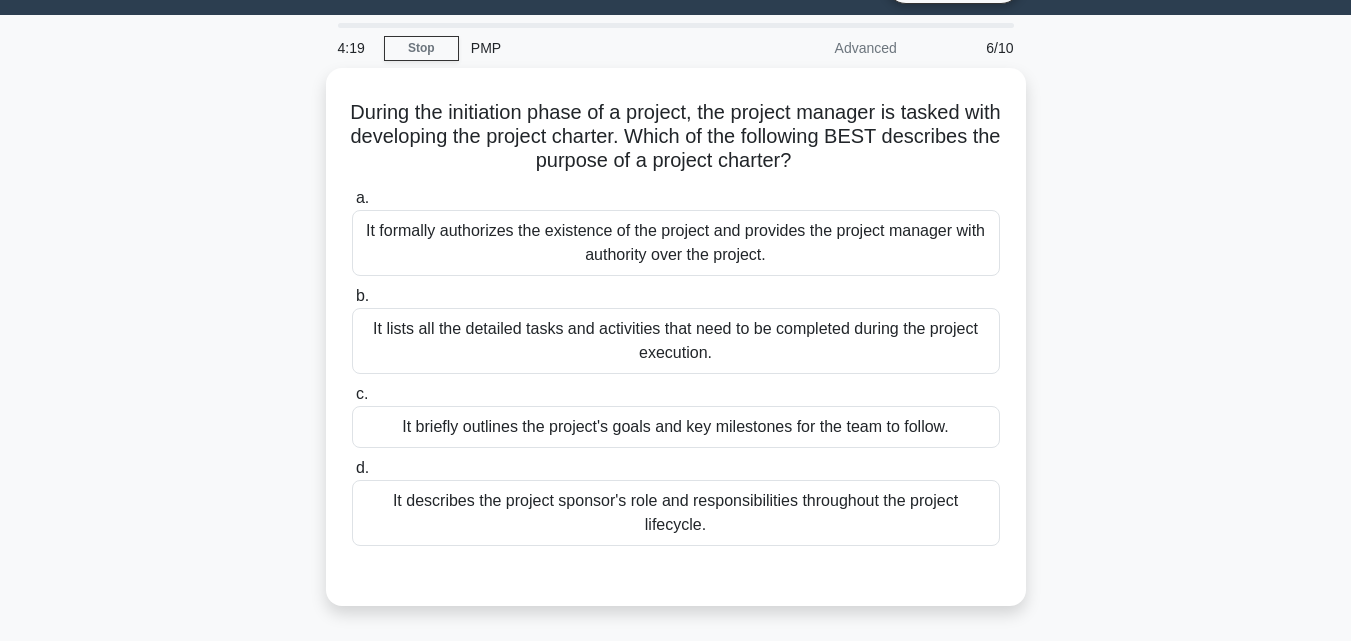 scroll, scrollTop: 39, scrollLeft: 0, axis: vertical 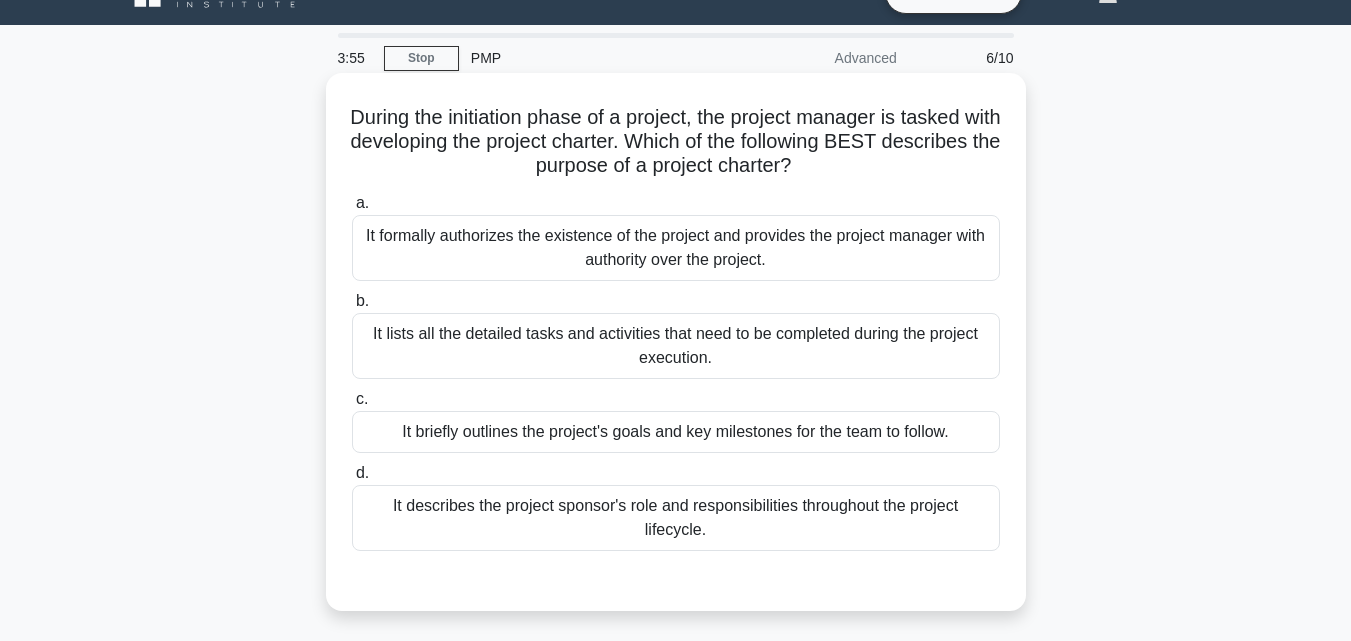 click on "It formally authorizes the existence of the project and provides the project manager with authority over the project." at bounding box center [676, 248] 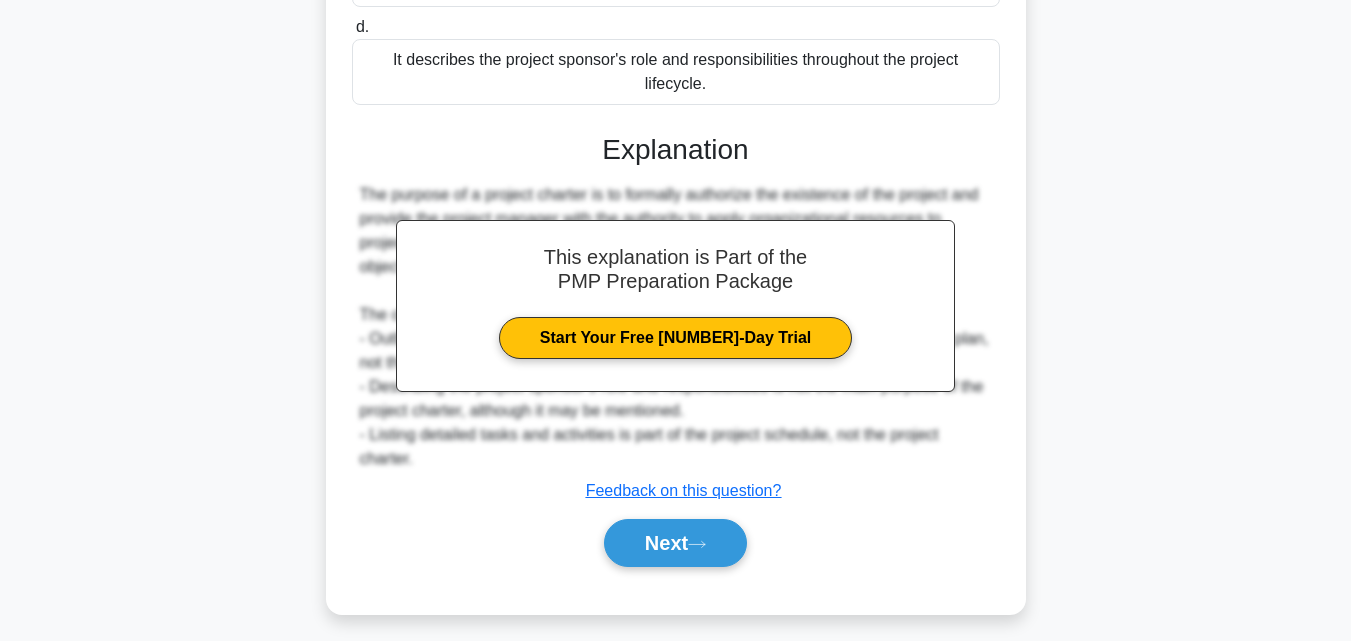 scroll, scrollTop: 497, scrollLeft: 0, axis: vertical 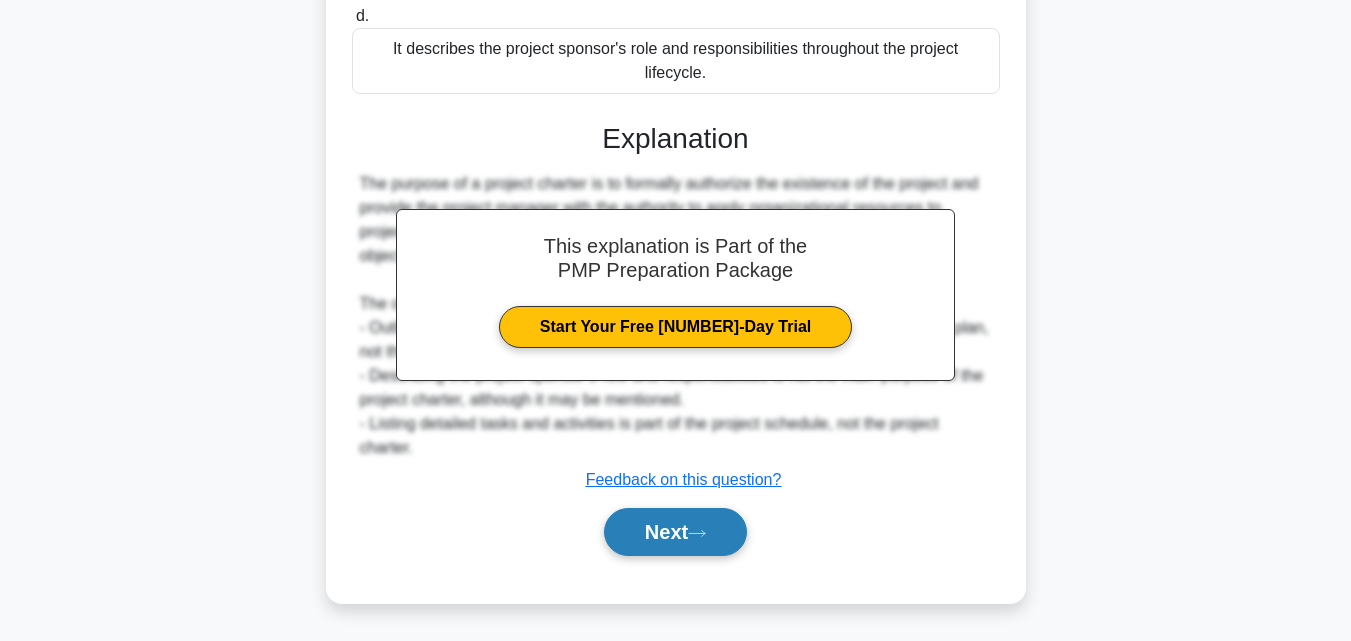 click on "Next" at bounding box center (675, 532) 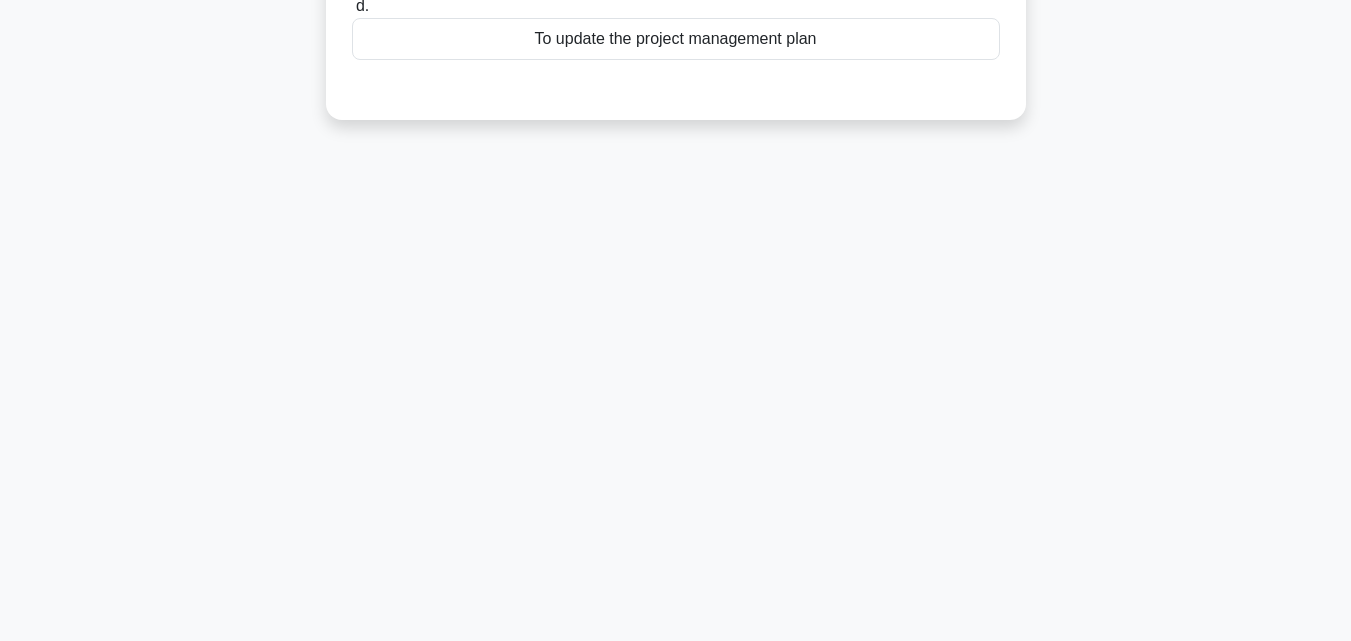 scroll, scrollTop: 0, scrollLeft: 0, axis: both 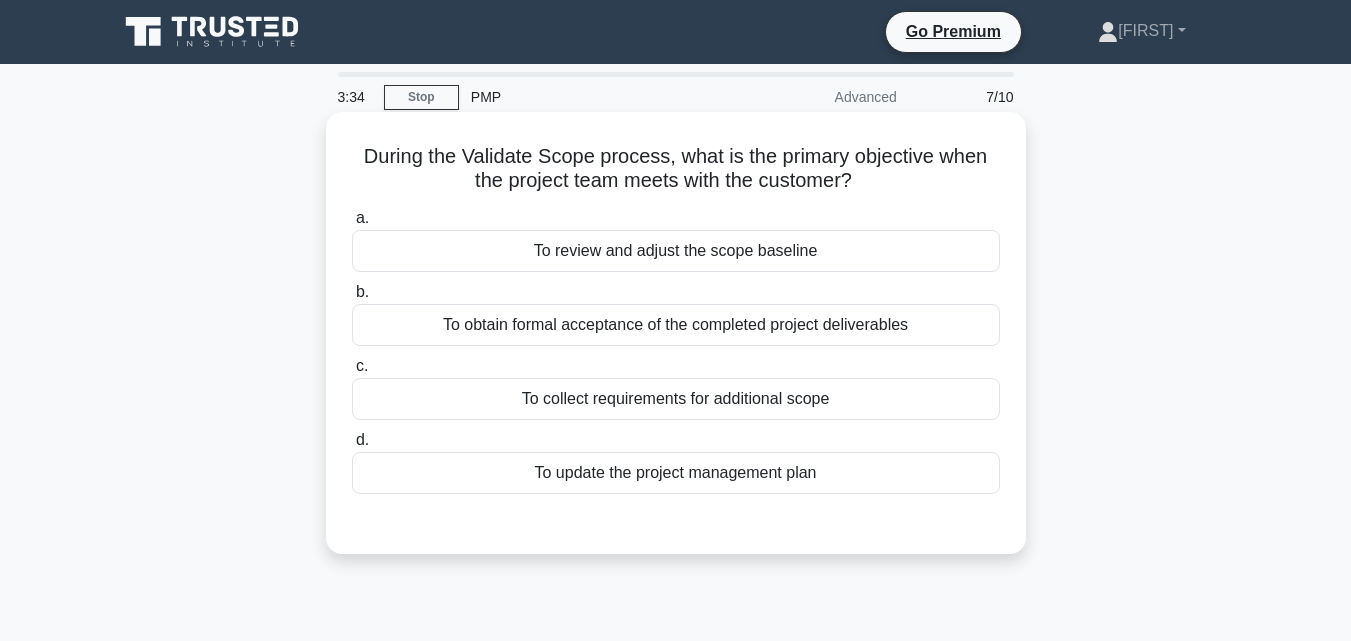 click on "To obtain formal acceptance of the completed project deliverables" at bounding box center [676, 325] 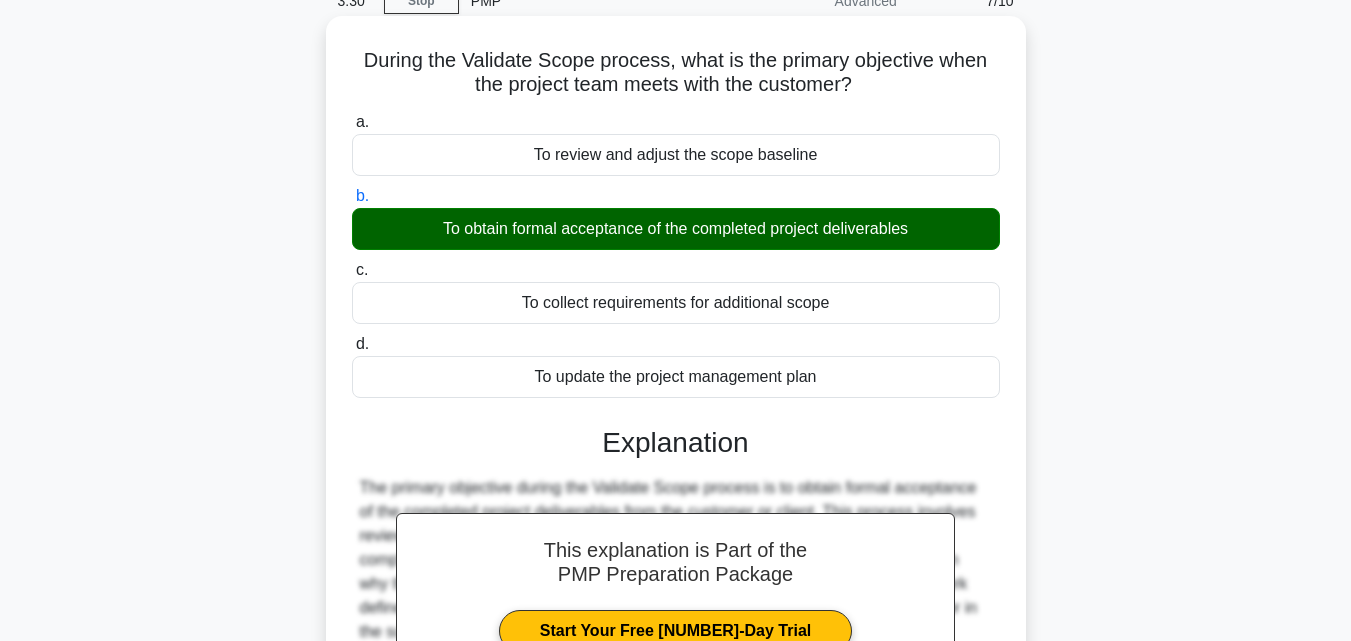 scroll, scrollTop: 497, scrollLeft: 0, axis: vertical 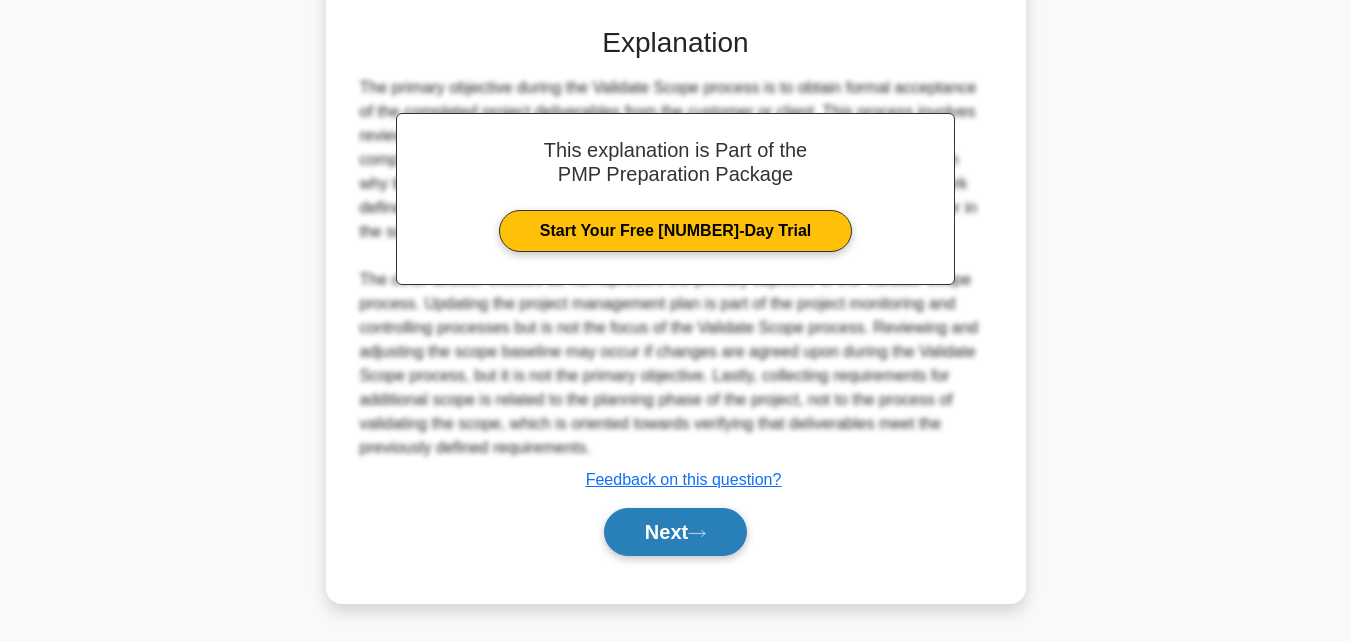 click on "Next" at bounding box center (675, 532) 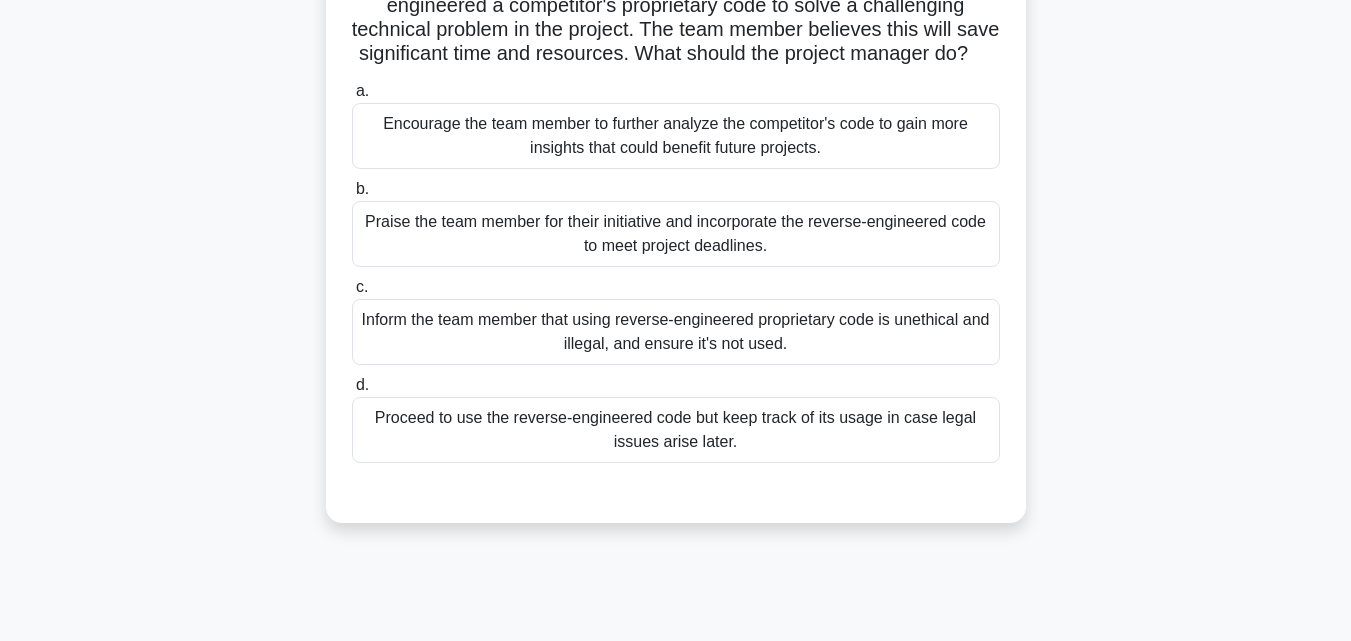 scroll, scrollTop: 200, scrollLeft: 0, axis: vertical 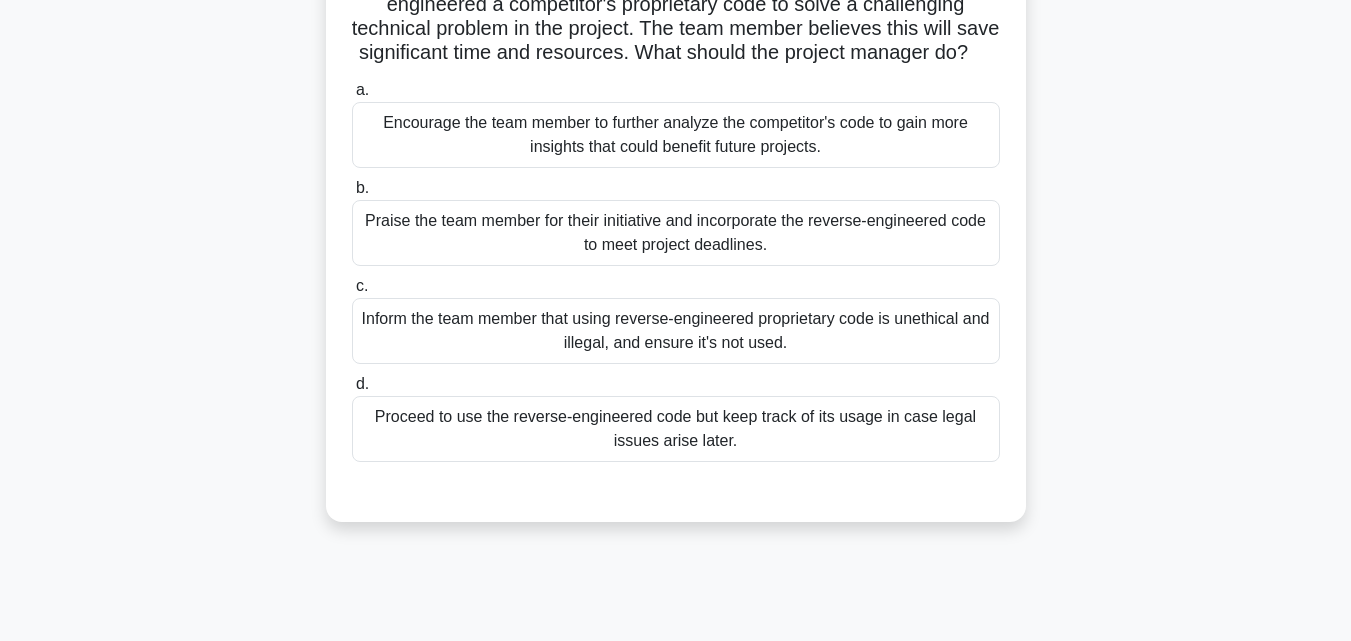 click on "Inform the team member that using reverse-engineered proprietary code is unethical and illegal, and ensure it's not used." at bounding box center [676, 331] 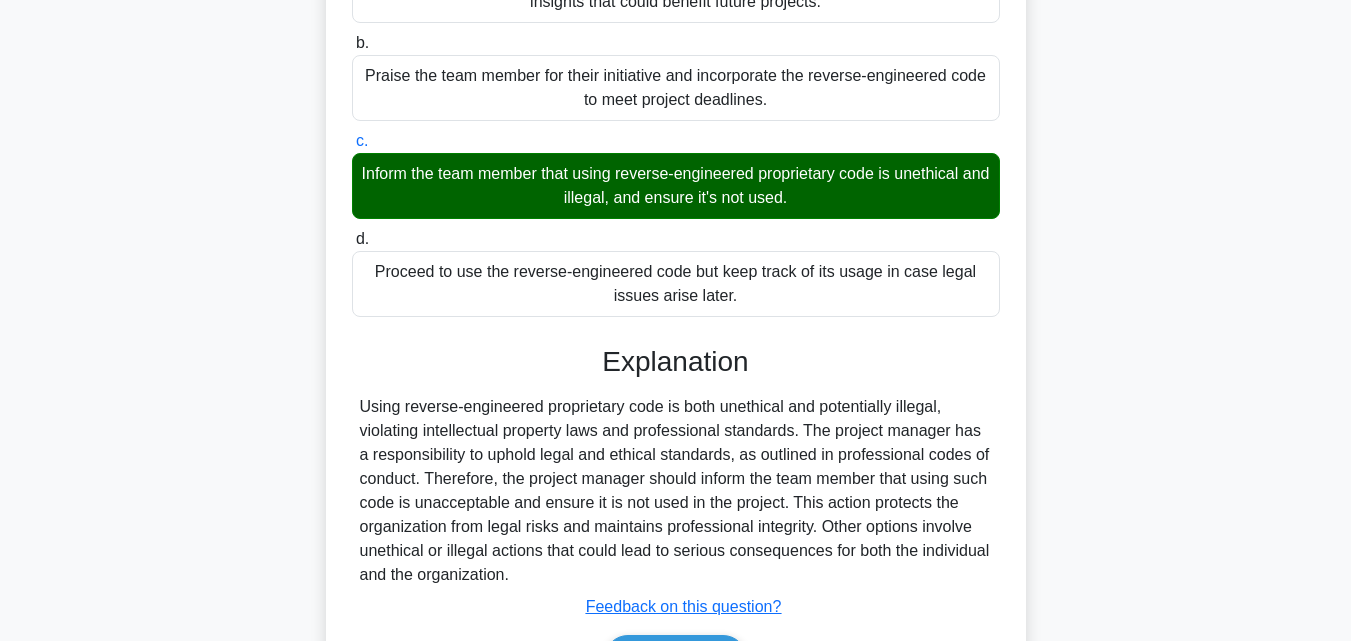 scroll, scrollTop: 497, scrollLeft: 0, axis: vertical 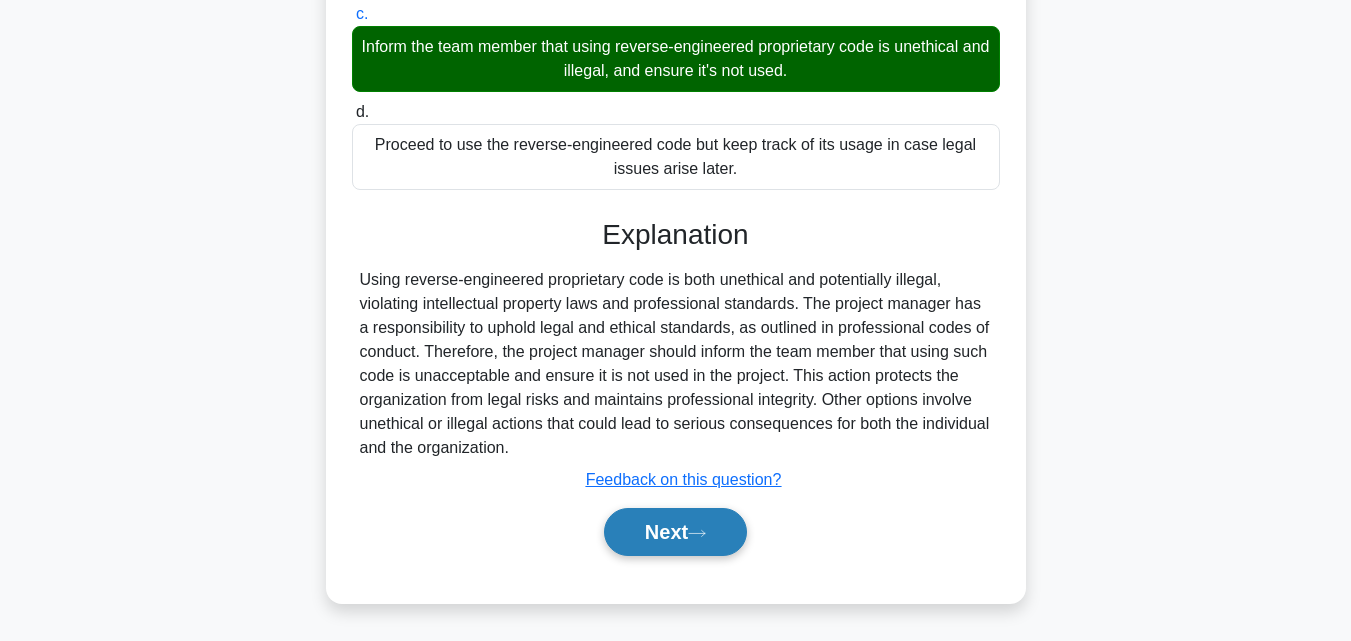 click on "Next" at bounding box center [675, 532] 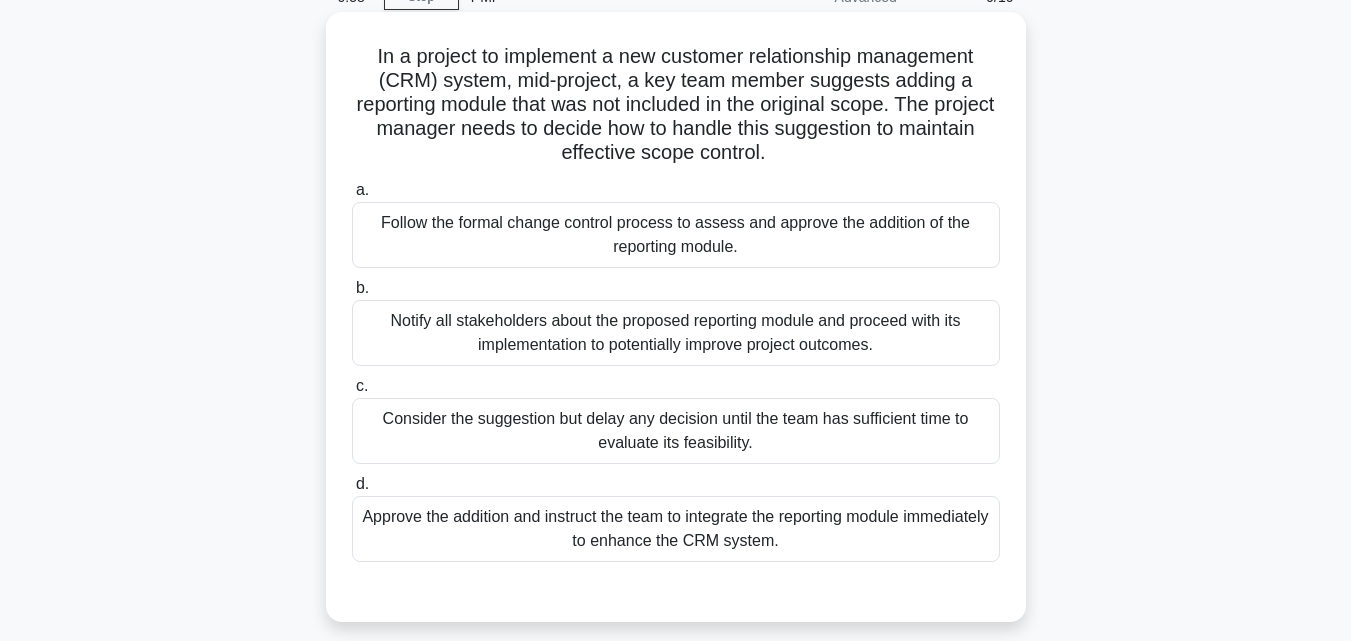 scroll, scrollTop: 200, scrollLeft: 0, axis: vertical 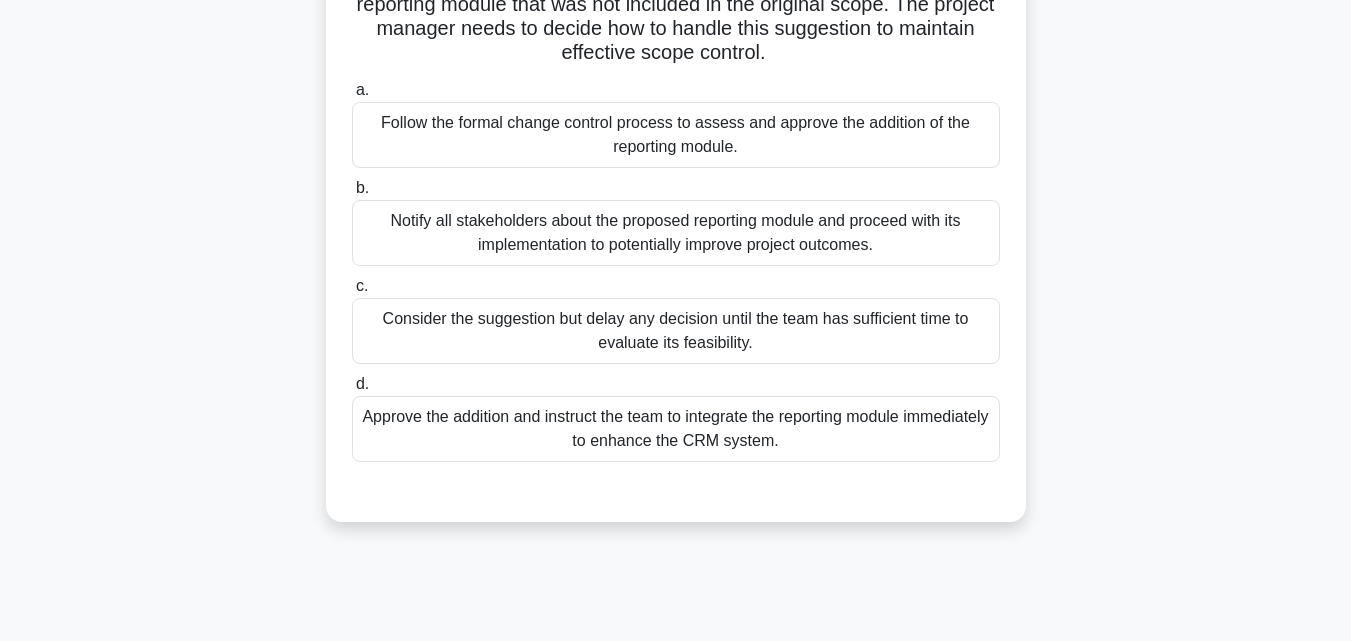 click on "Consider the suggestion but delay any decision until the team has sufficient time to evaluate its feasibility." at bounding box center (676, 331) 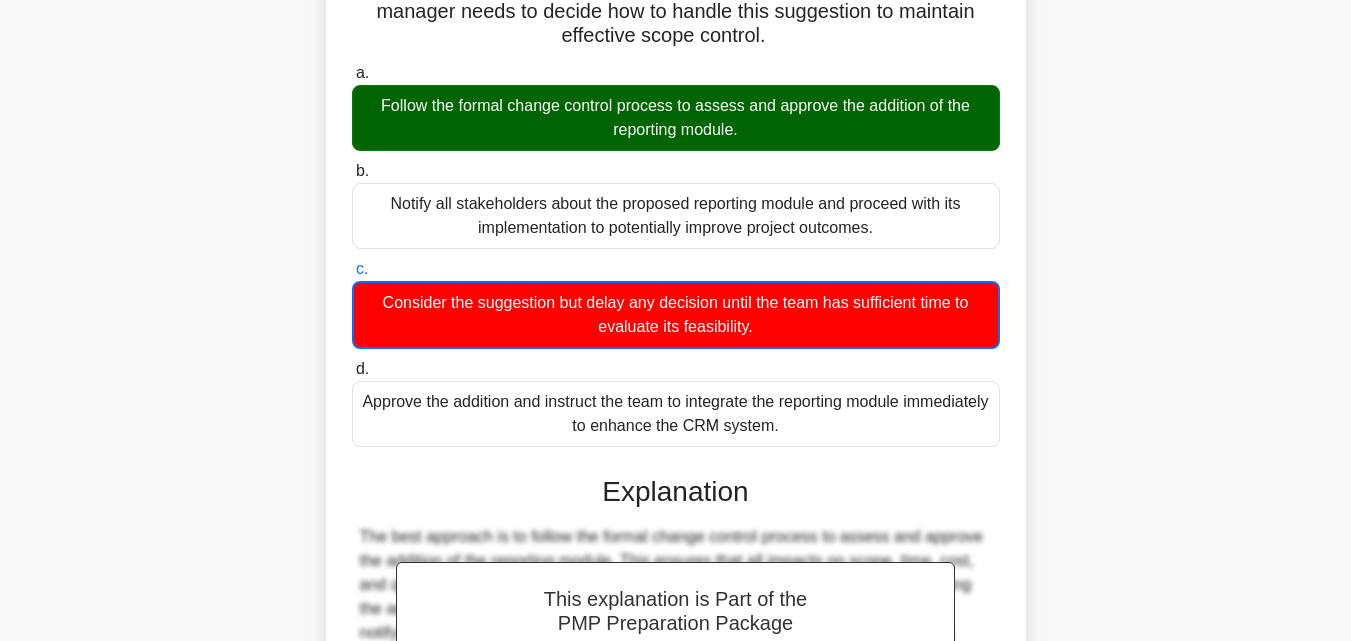 scroll, scrollTop: 500, scrollLeft: 0, axis: vertical 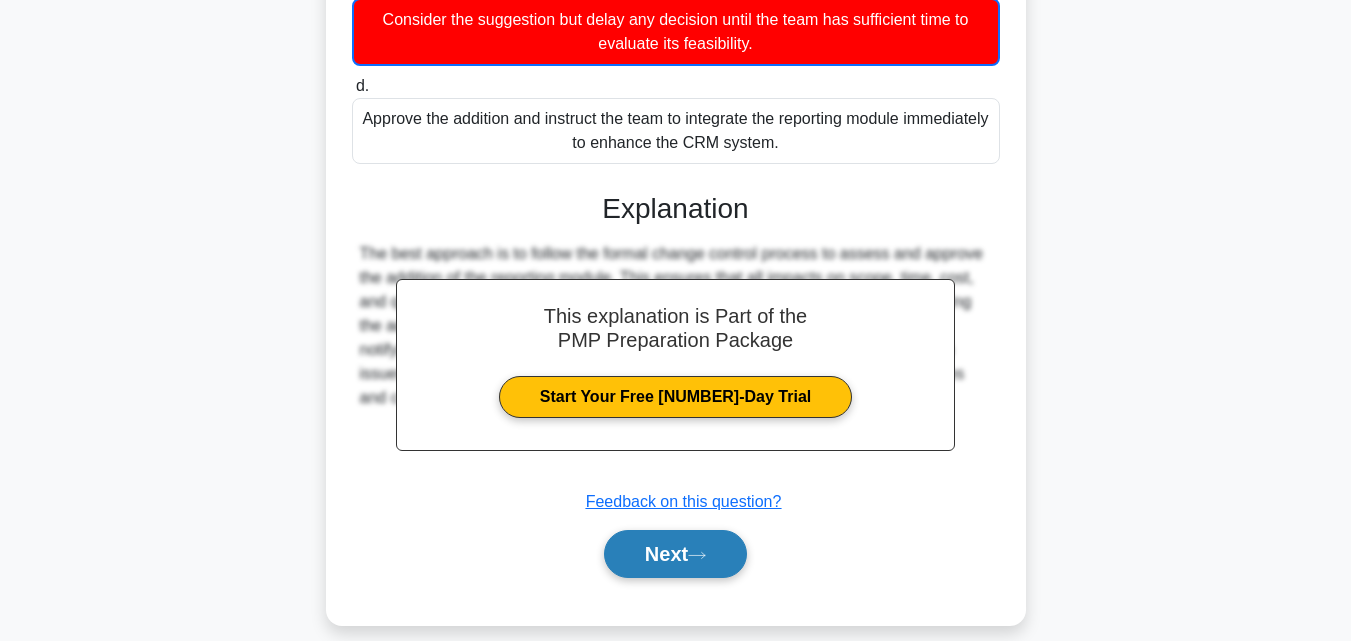click on "Next" at bounding box center [675, 554] 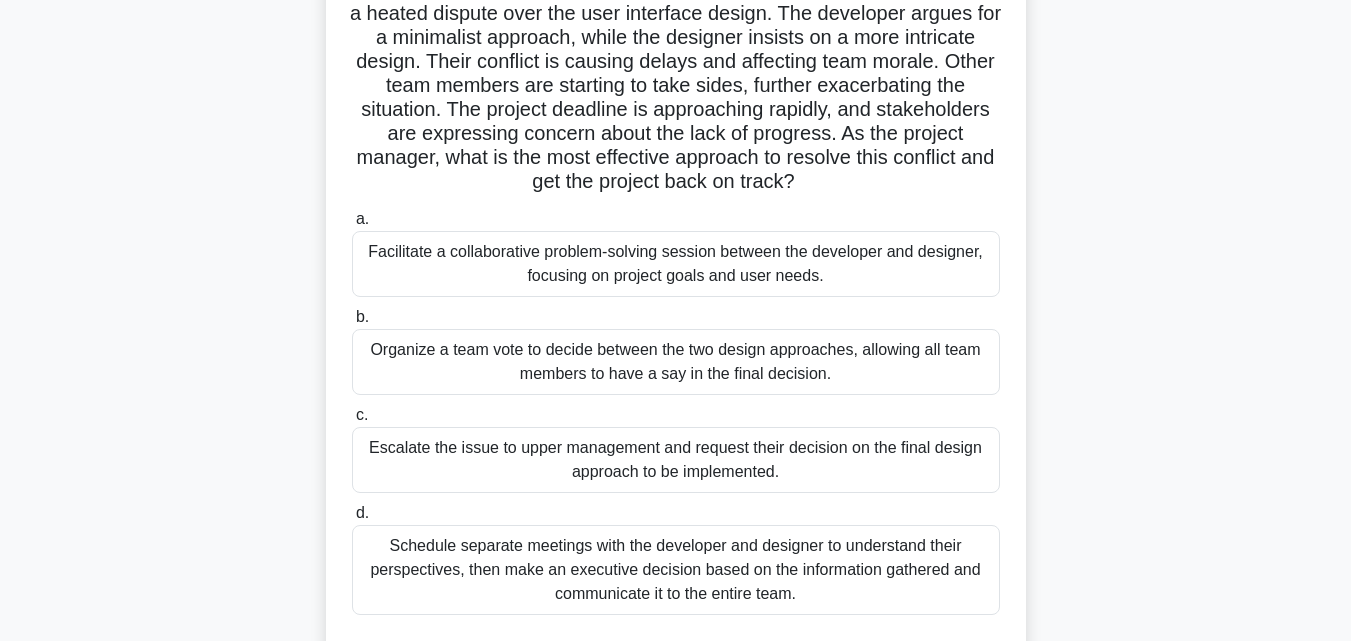 scroll, scrollTop: 200, scrollLeft: 0, axis: vertical 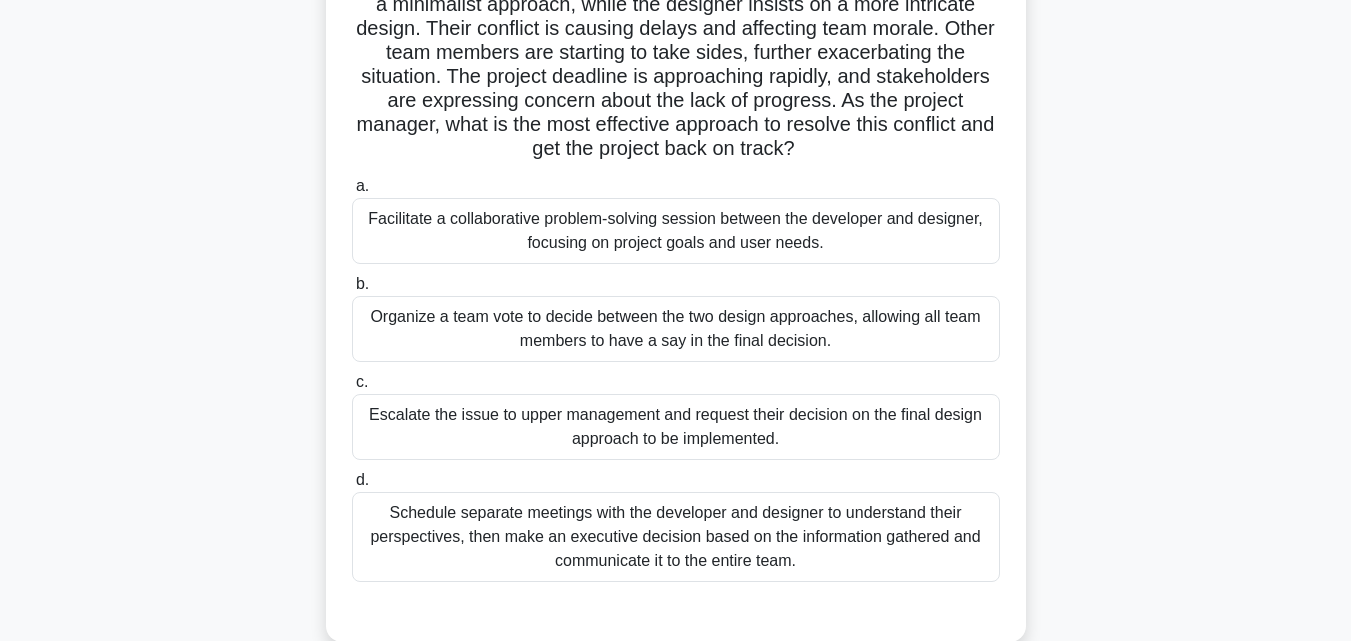 click on "Facilitate a collaborative problem-solving session between the developer and designer, focusing on project goals and user needs." at bounding box center (676, 231) 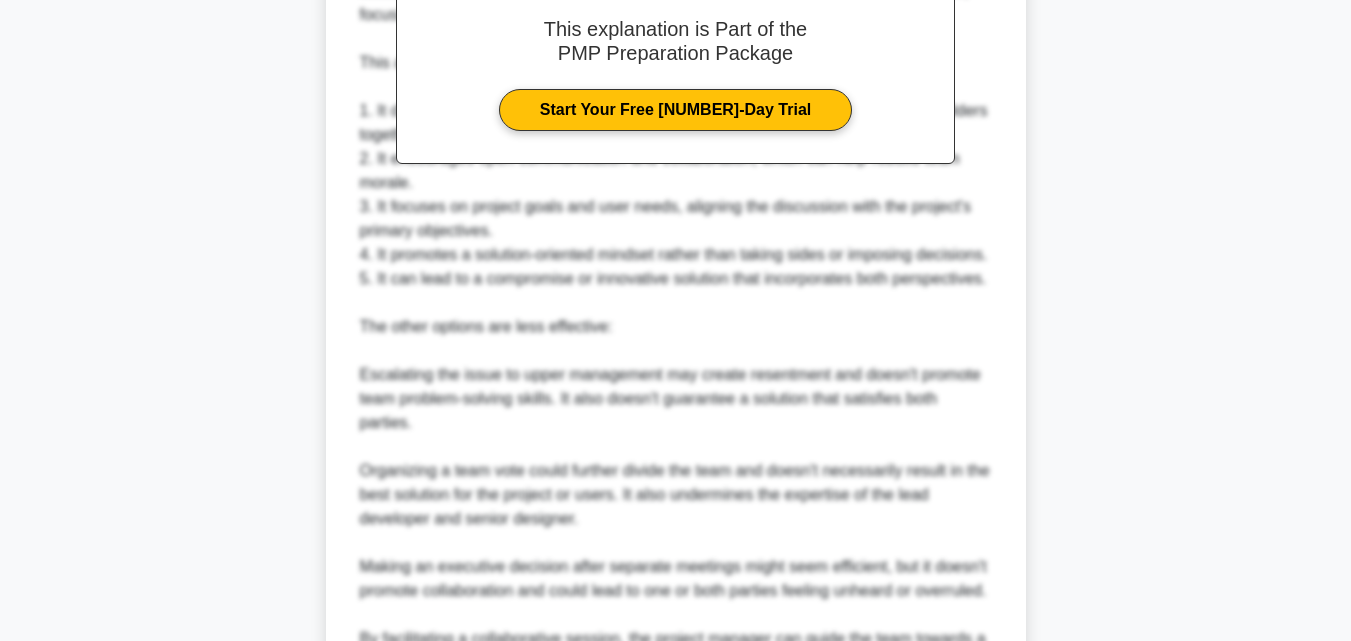 scroll, scrollTop: 1169, scrollLeft: 0, axis: vertical 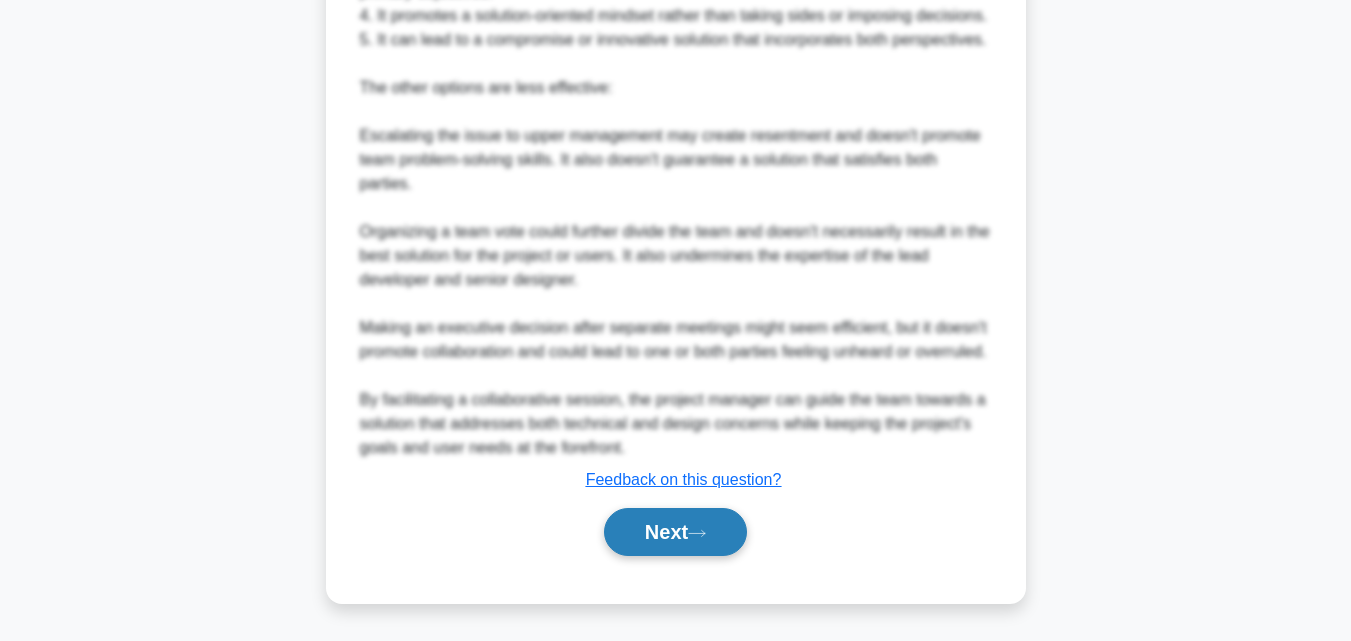 click at bounding box center (697, 533) 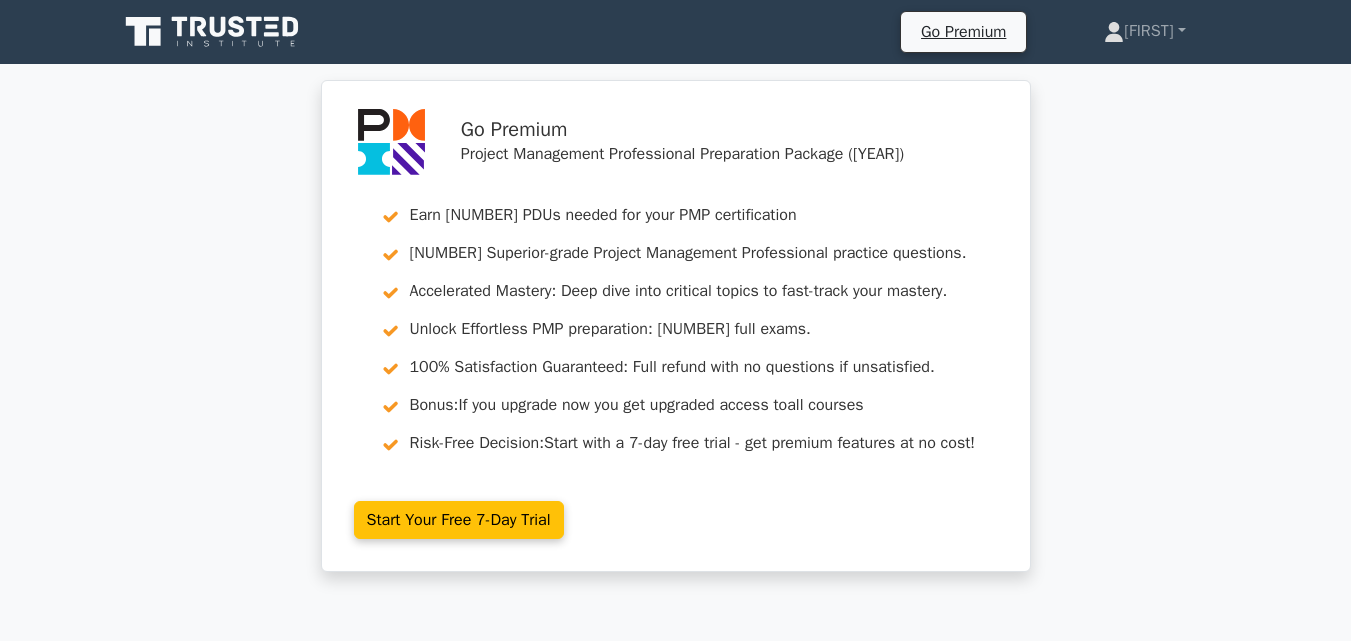 scroll, scrollTop: 500, scrollLeft: 0, axis: vertical 